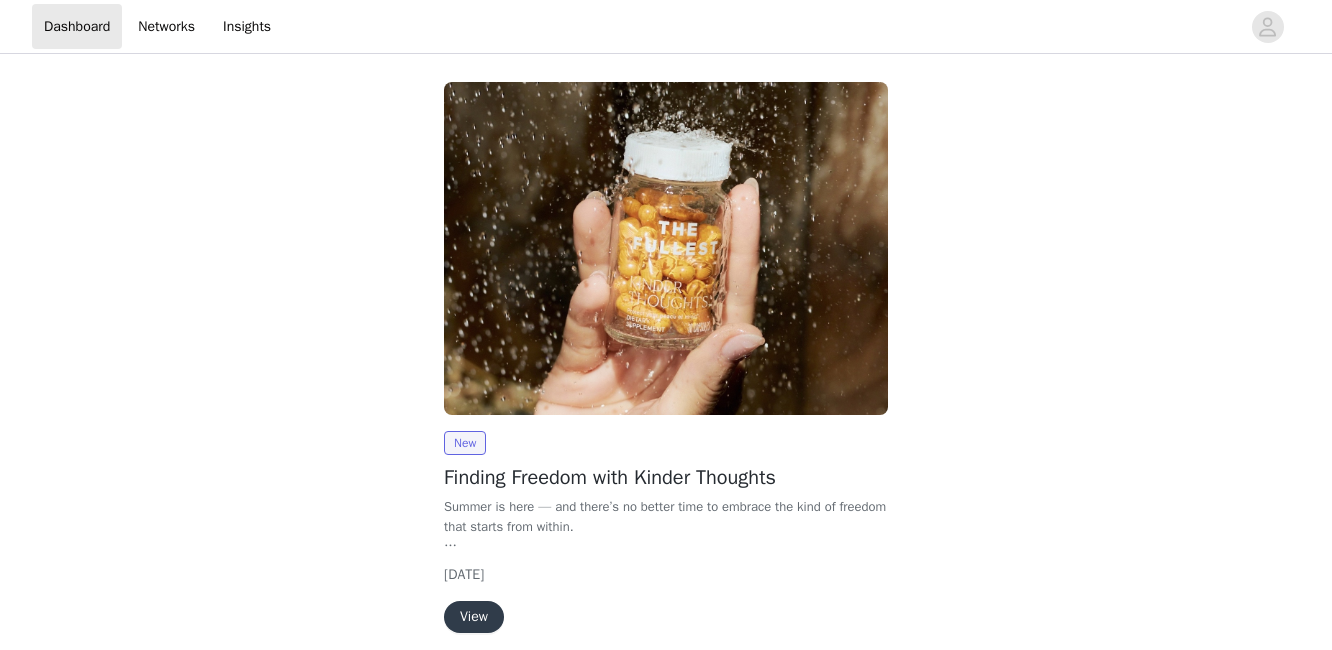 scroll, scrollTop: 0, scrollLeft: 0, axis: both 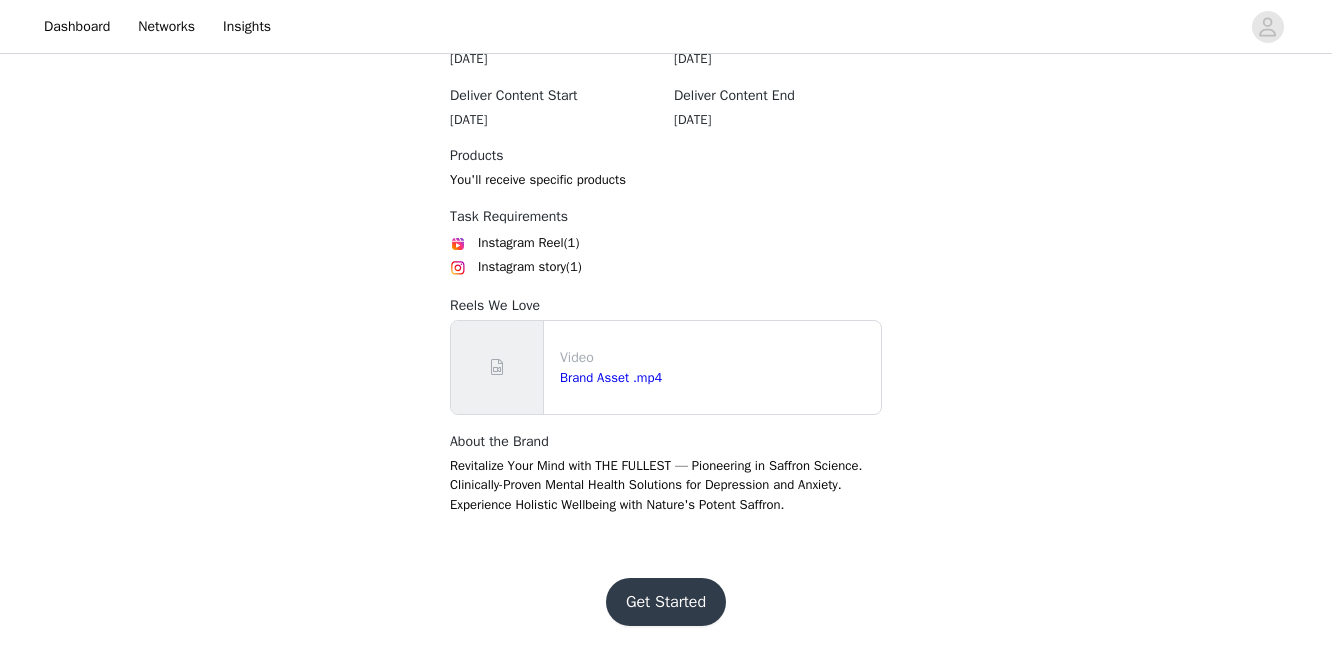 click on "Get Started" at bounding box center [666, 602] 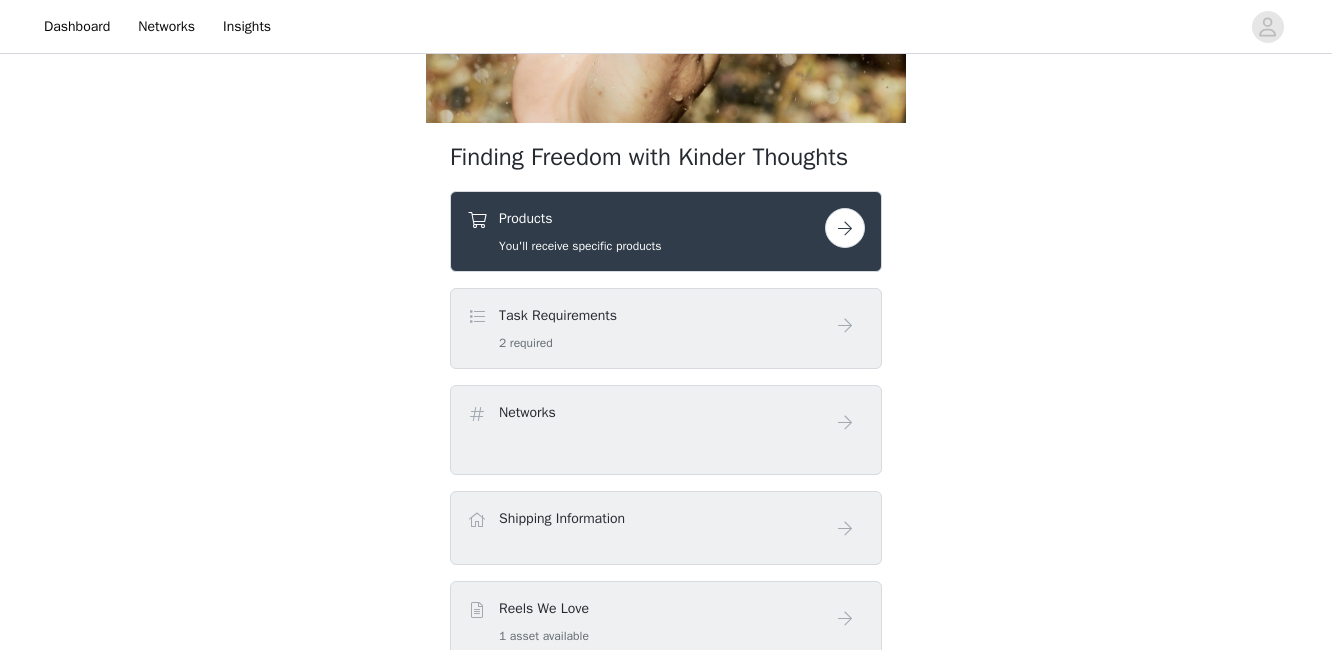 scroll, scrollTop: 498, scrollLeft: 0, axis: vertical 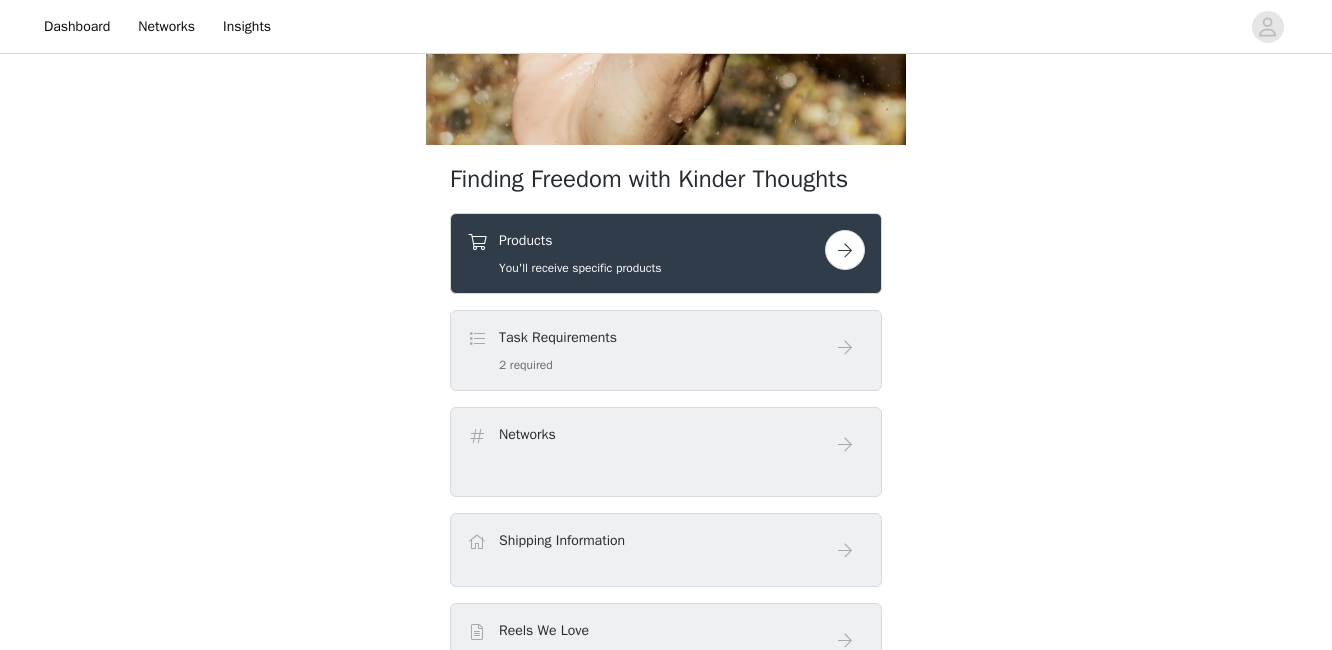 click at bounding box center (845, 250) 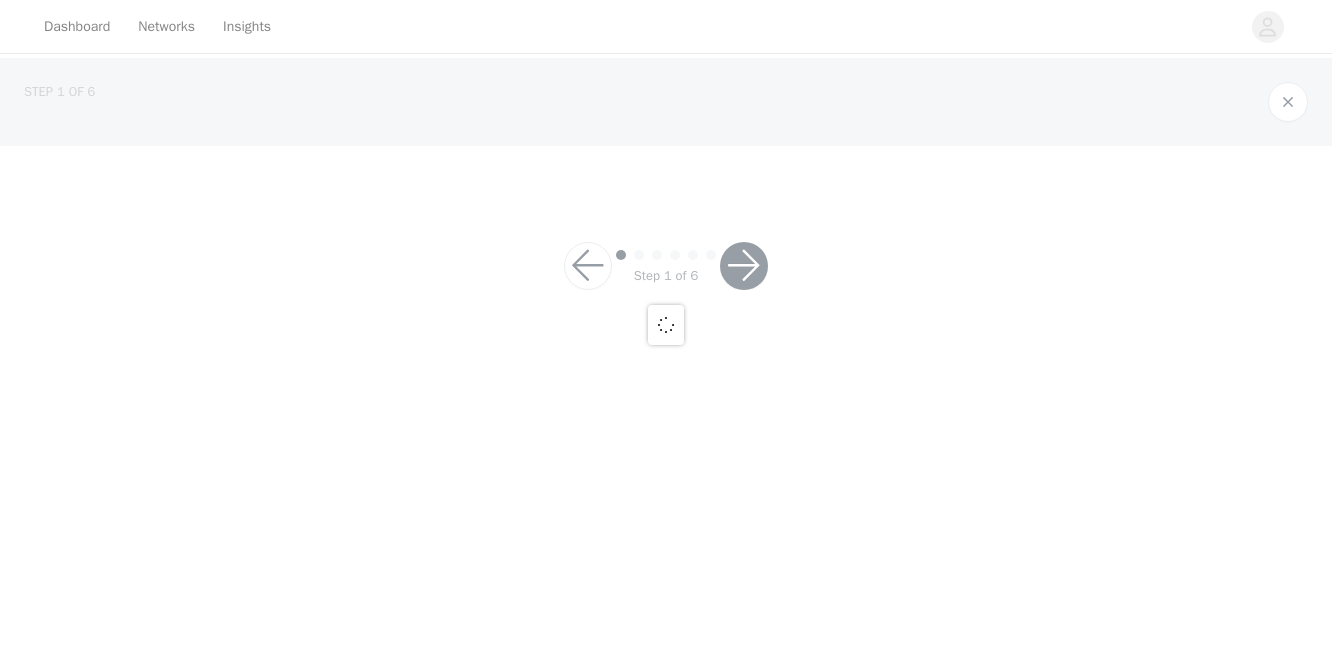 scroll, scrollTop: 0, scrollLeft: 0, axis: both 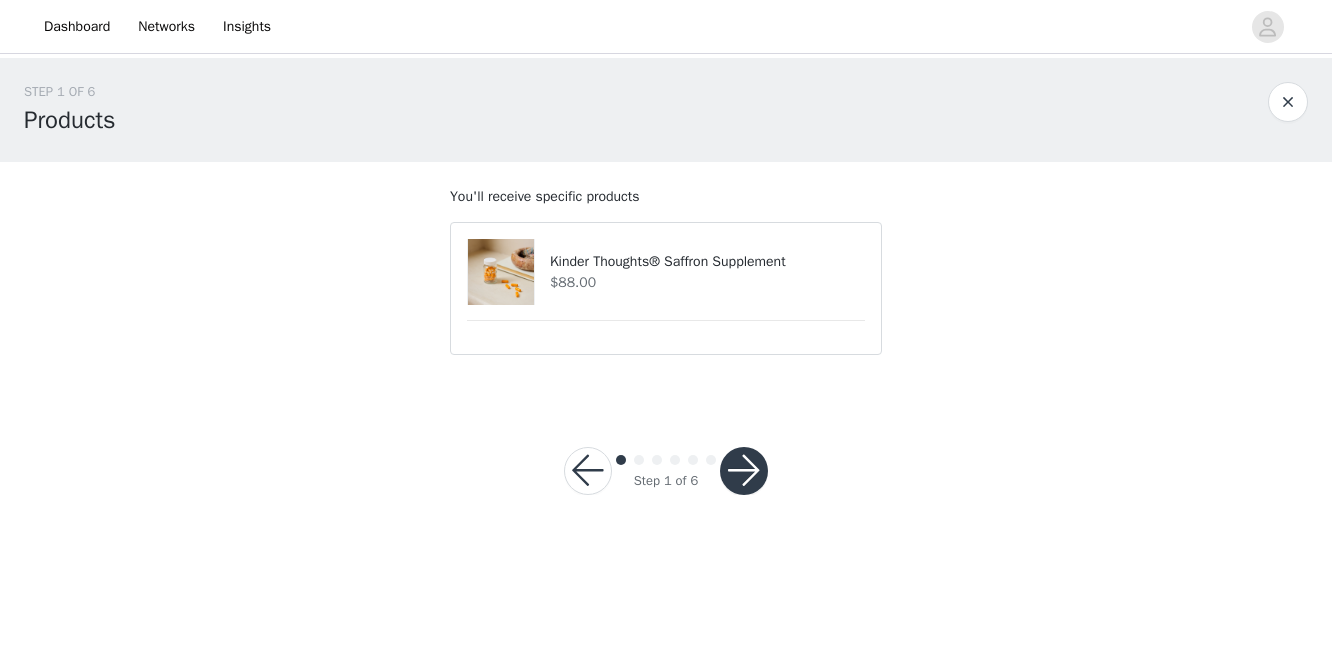 click at bounding box center (744, 471) 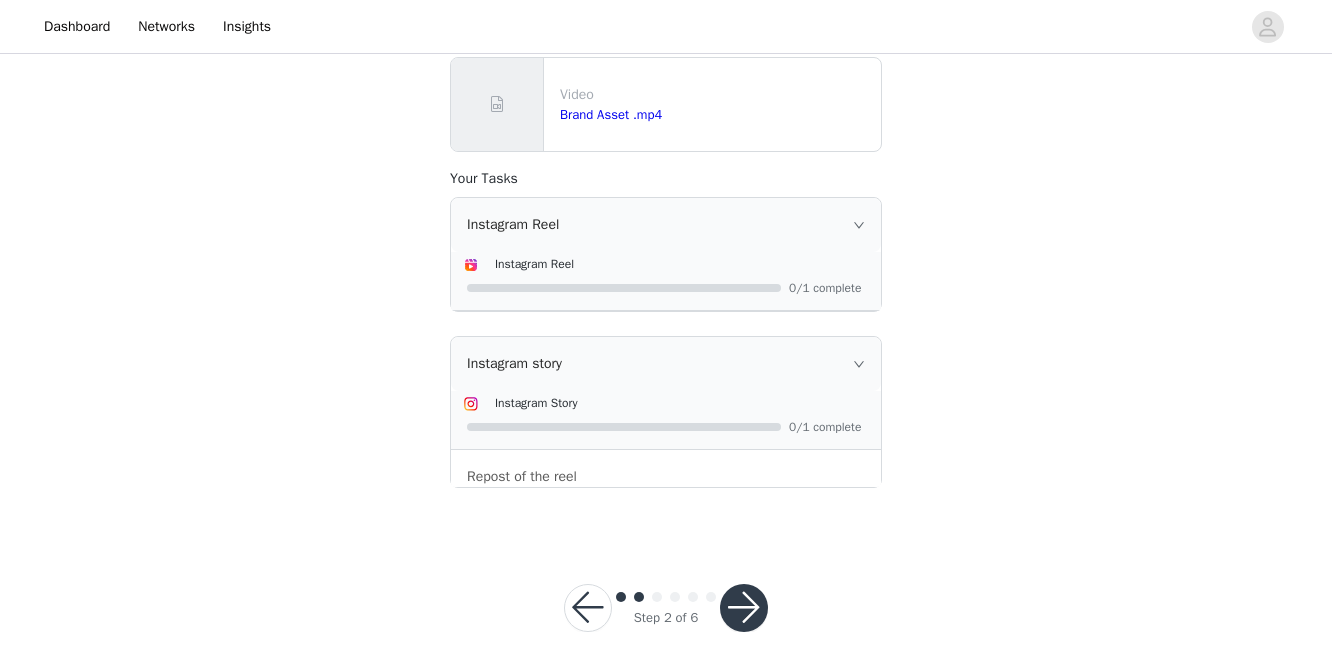 scroll, scrollTop: 169, scrollLeft: 0, axis: vertical 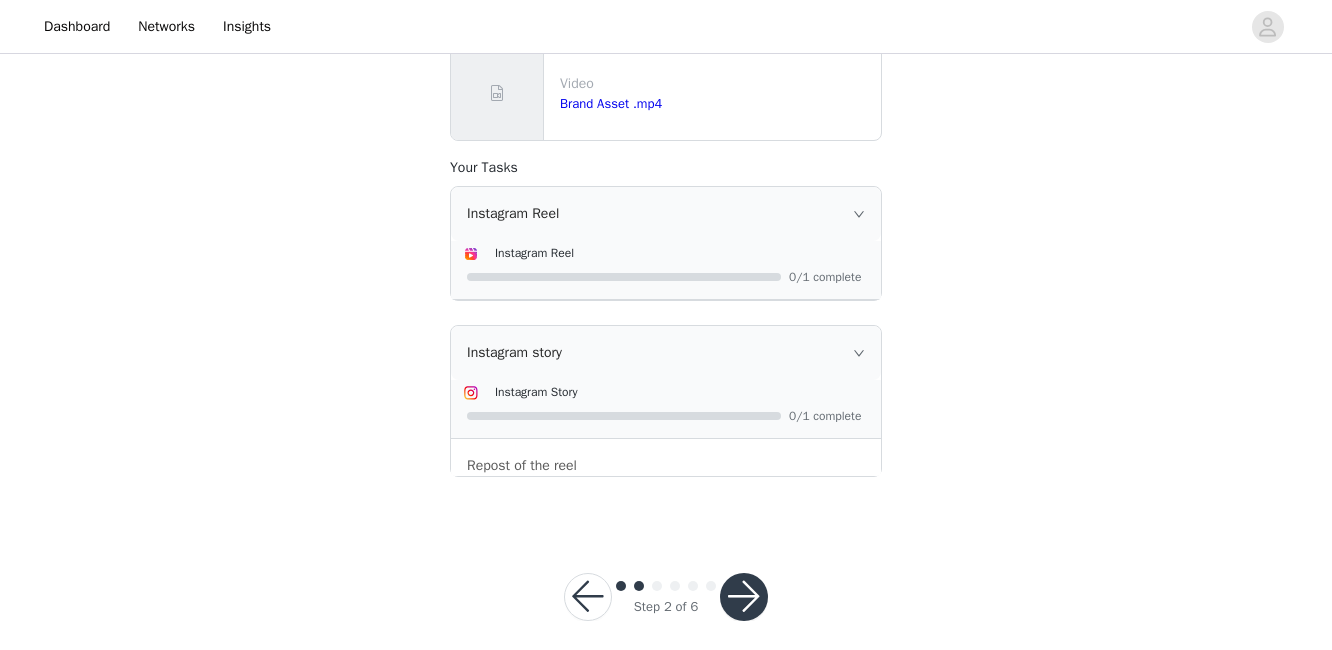 click at bounding box center [744, 597] 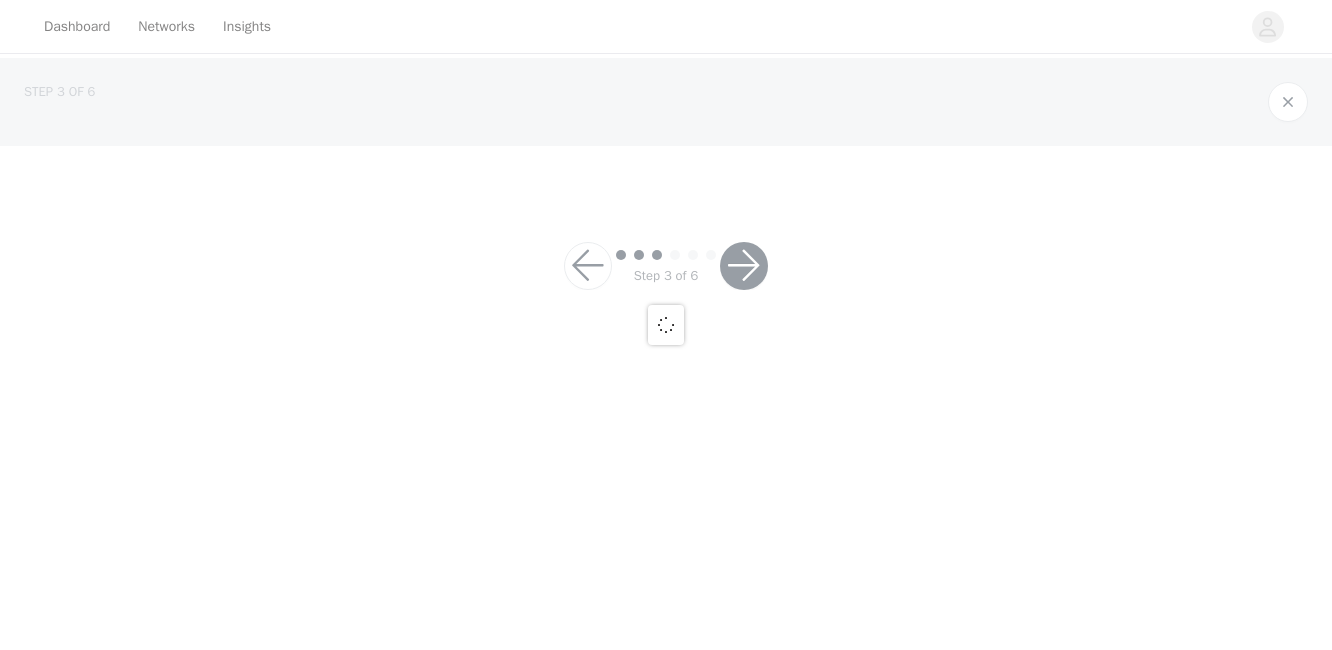 scroll, scrollTop: 0, scrollLeft: 0, axis: both 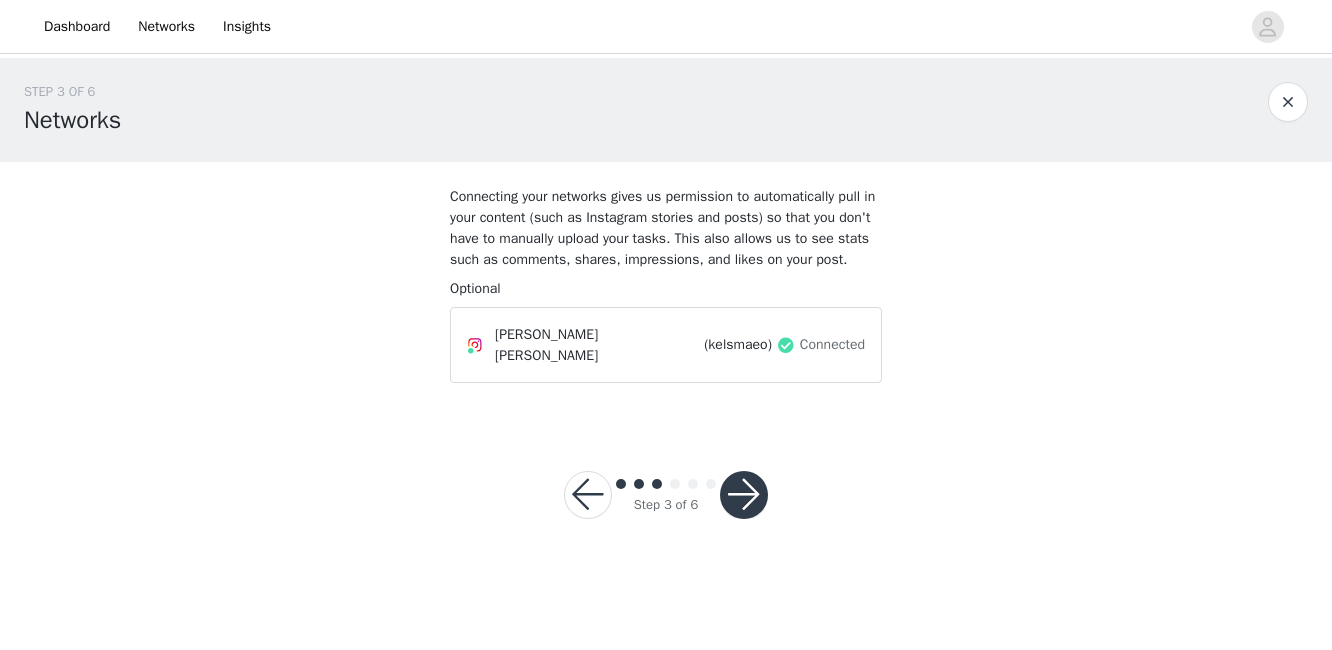 click at bounding box center (744, 495) 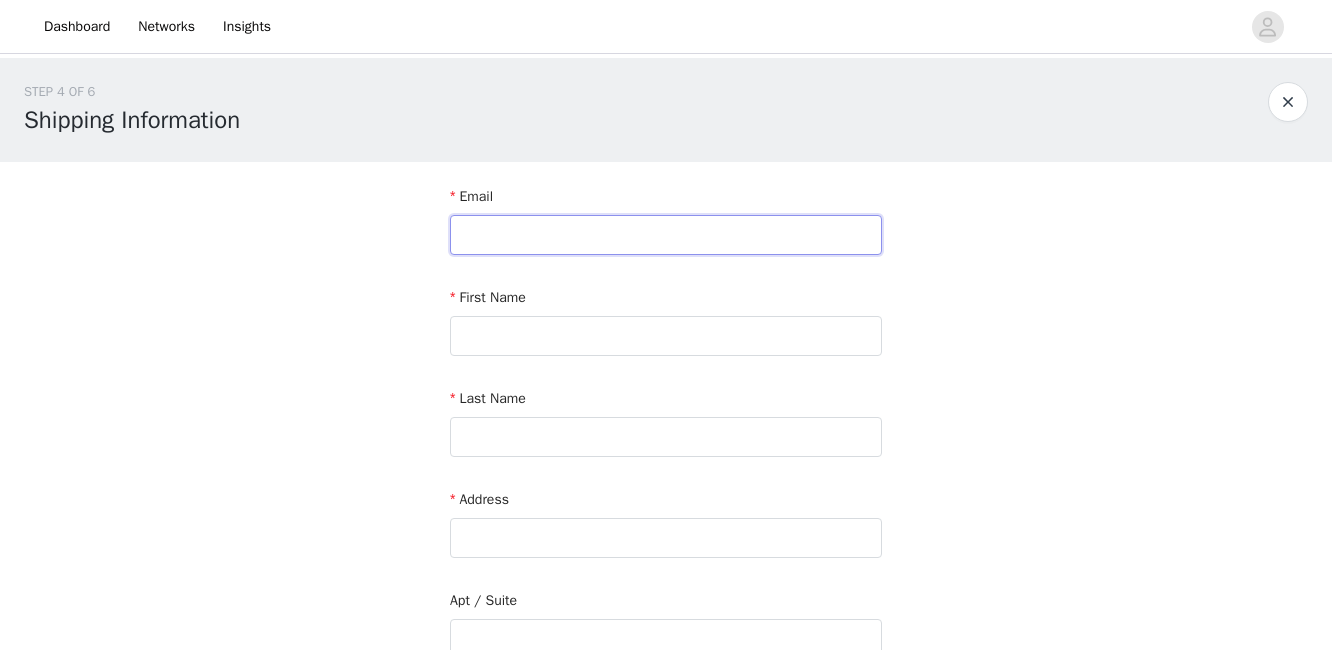 click at bounding box center (666, 235) 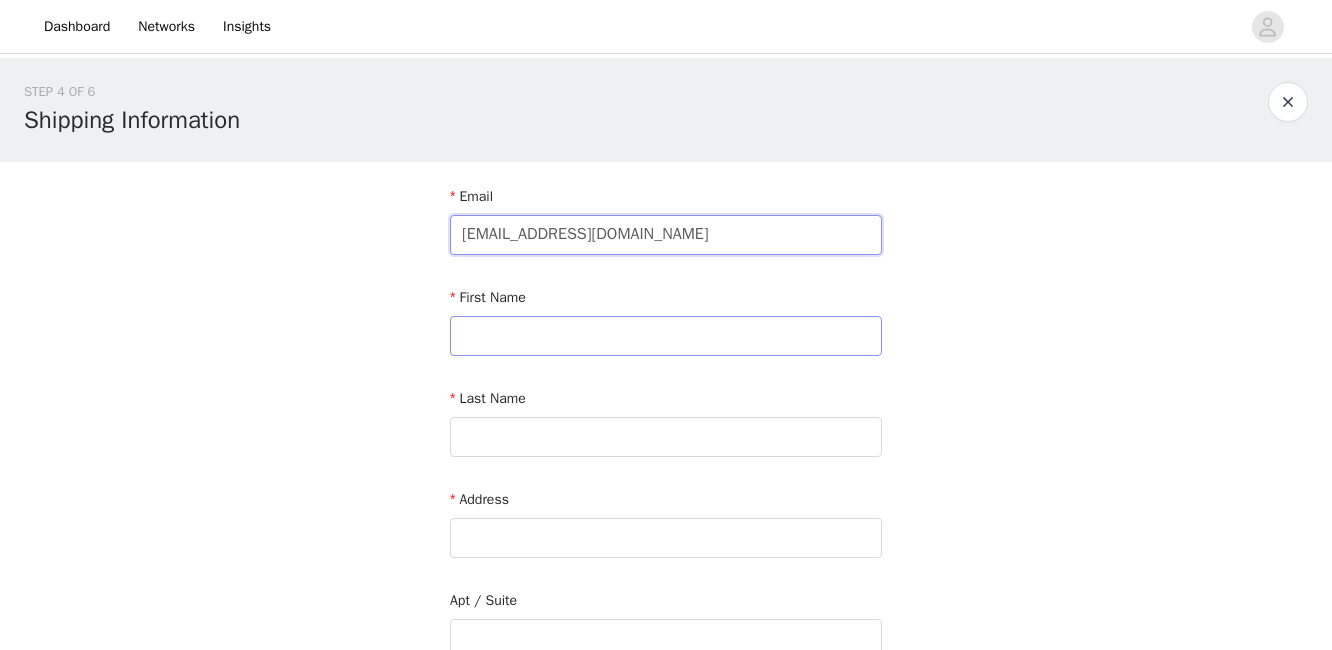 type on "kelsie.burnandbloom@gmail.com" 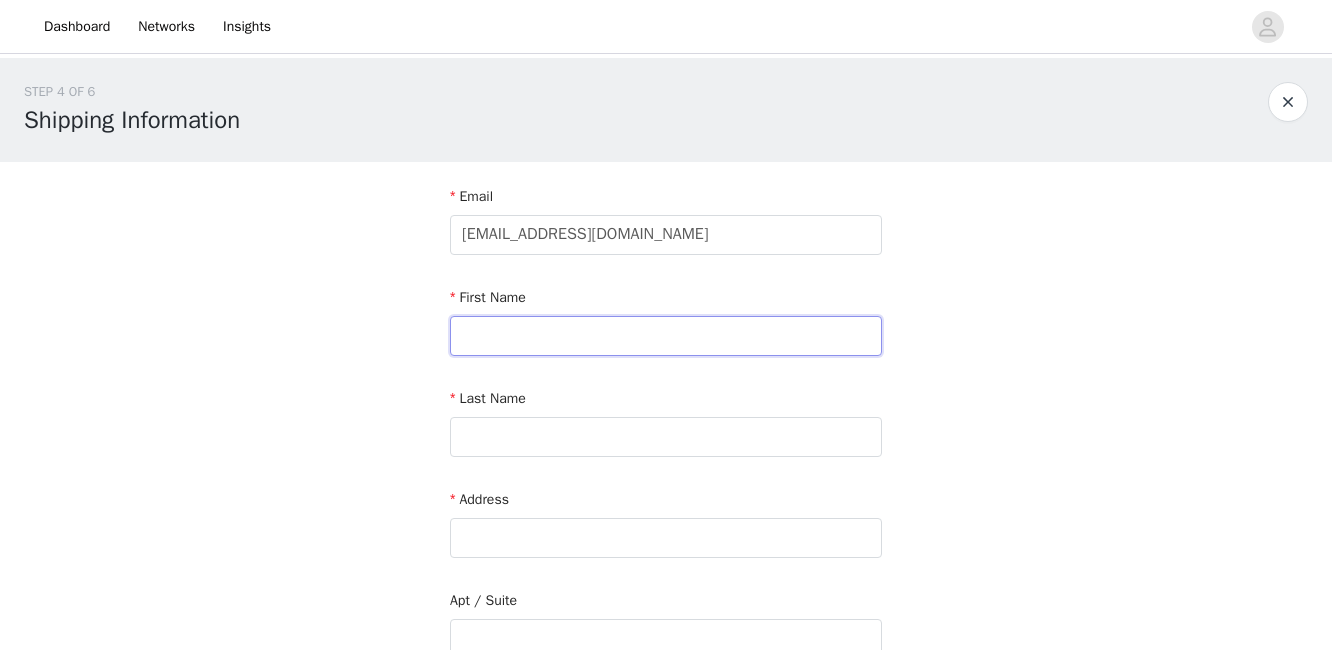 click at bounding box center (666, 336) 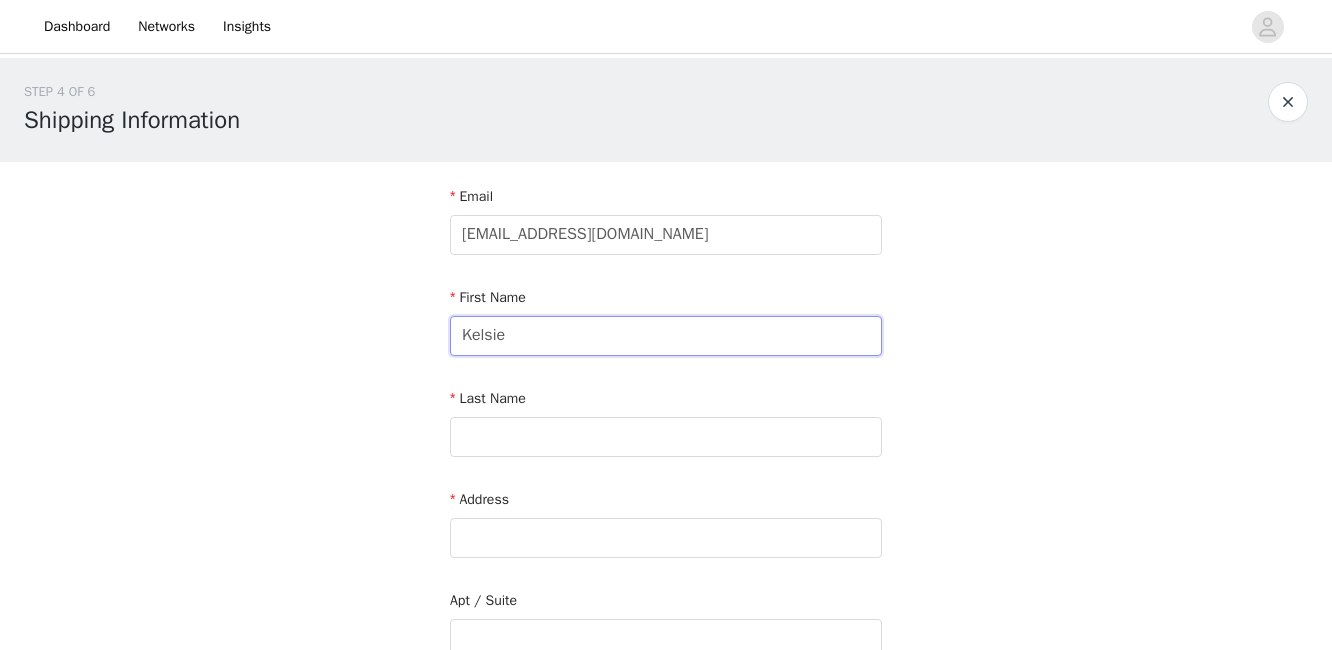type on "Kelsie" 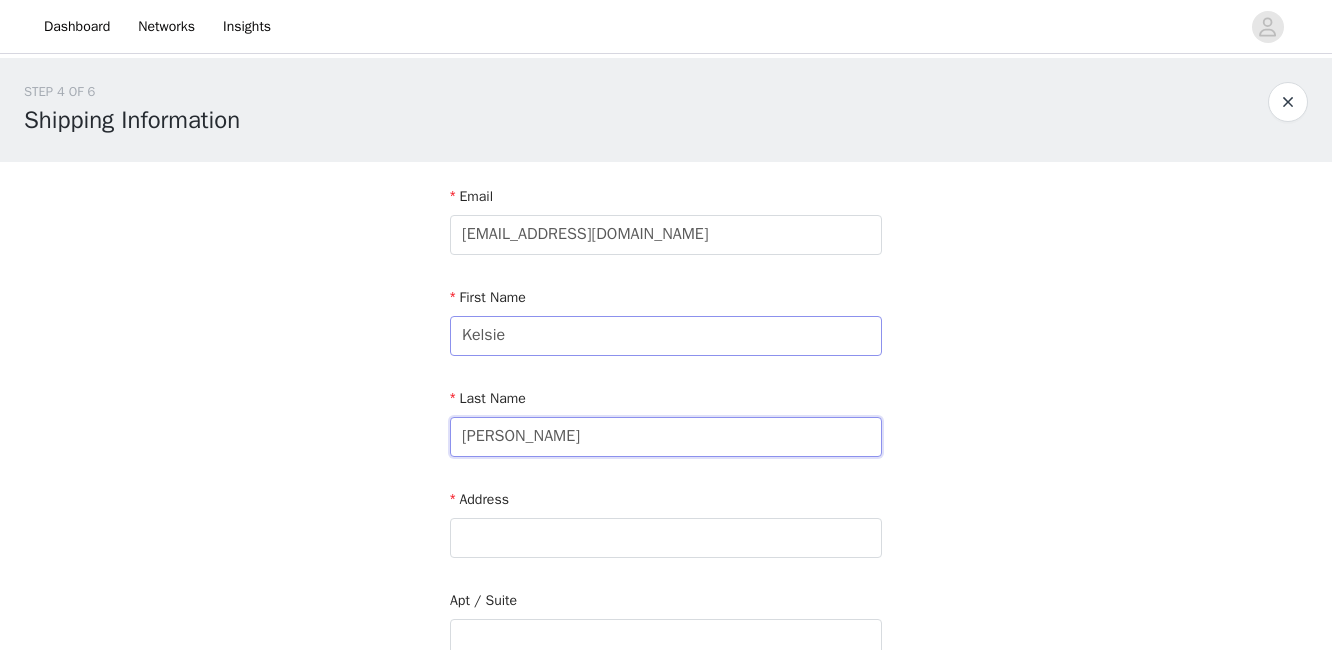 type on "O'Connor" 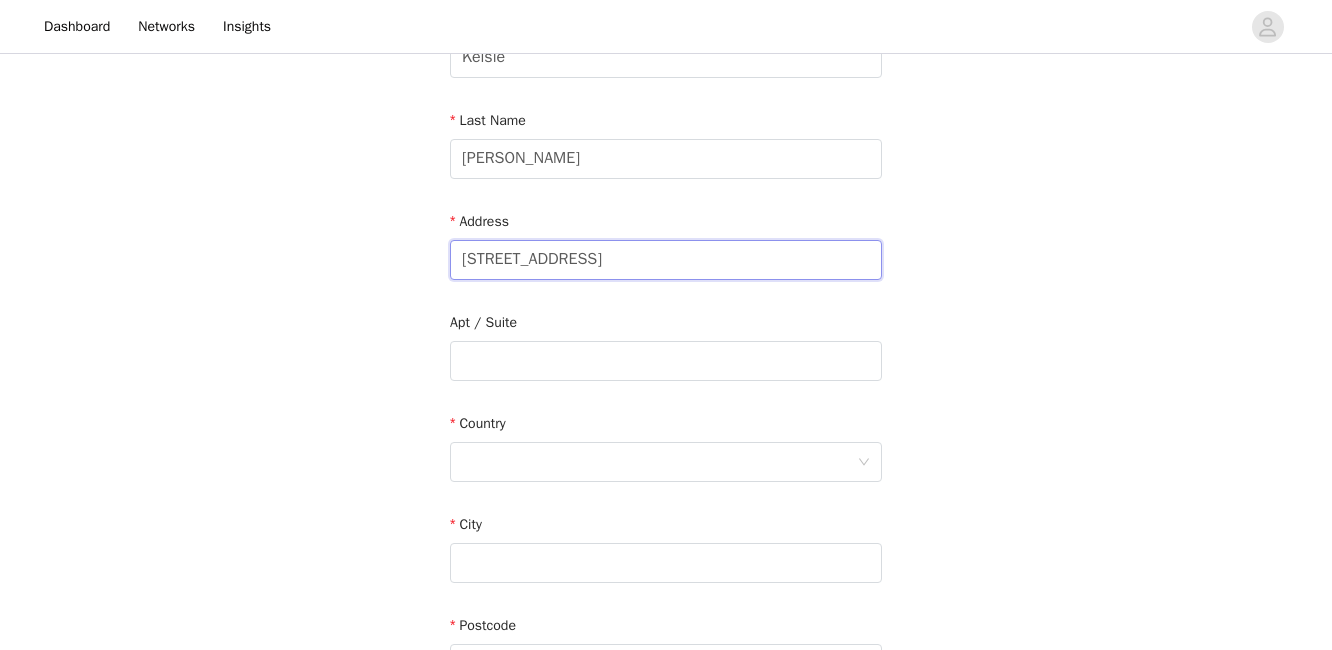 scroll, scrollTop: 280, scrollLeft: 0, axis: vertical 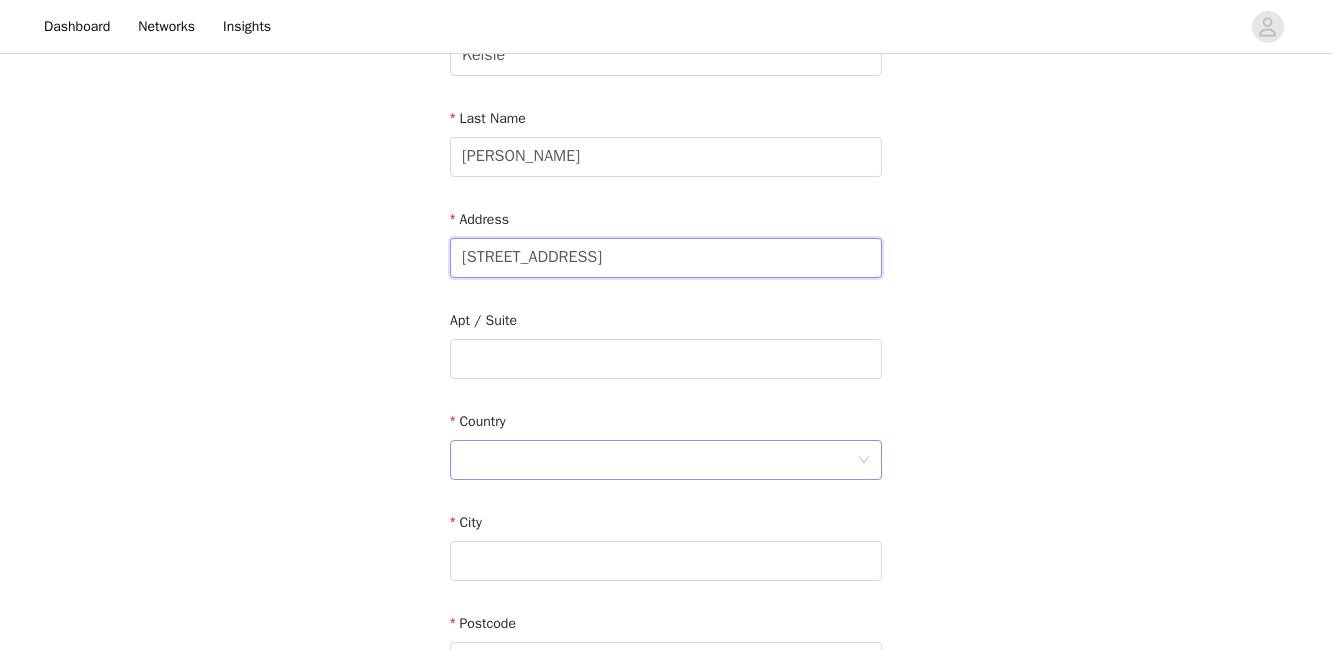 type on "472 Costa Mesa Street" 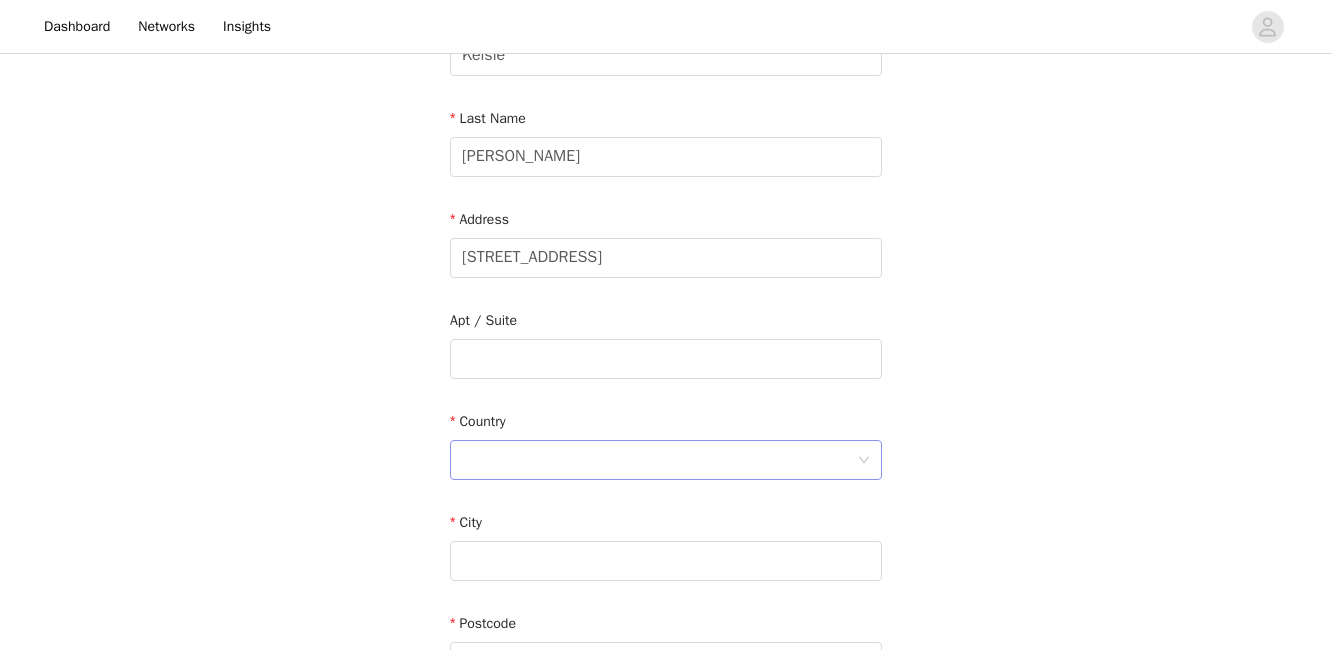 click at bounding box center [659, 460] 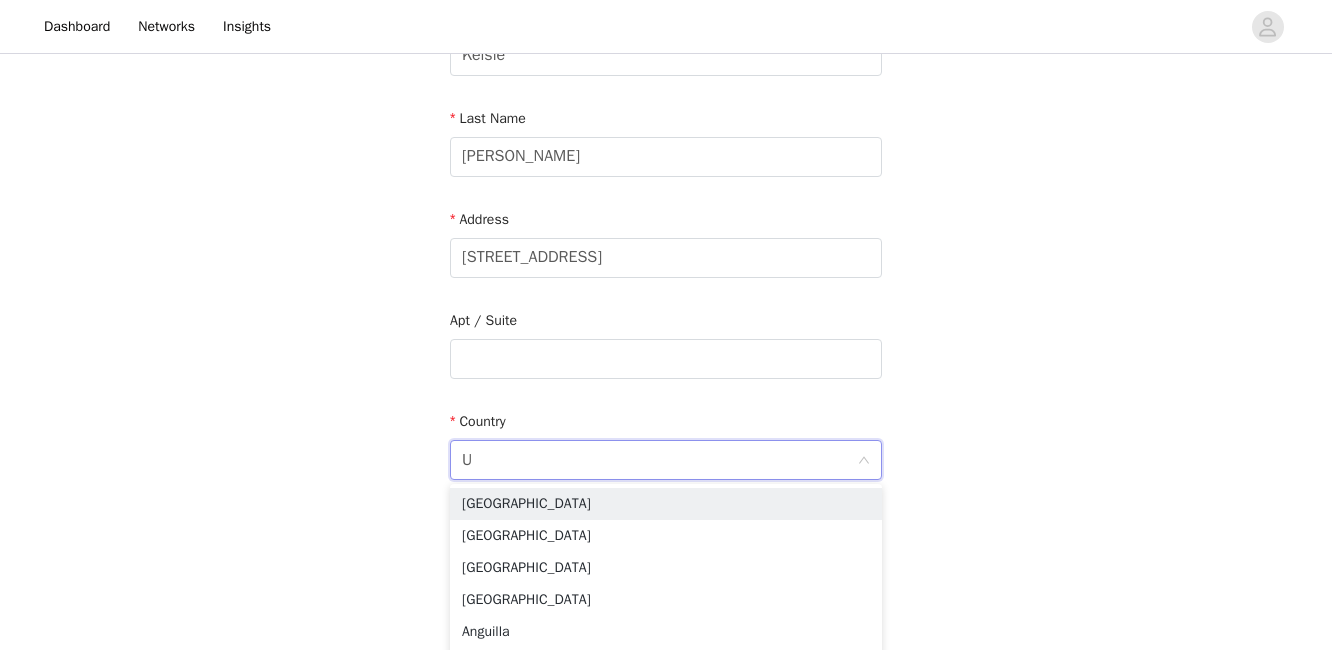 type on "Un" 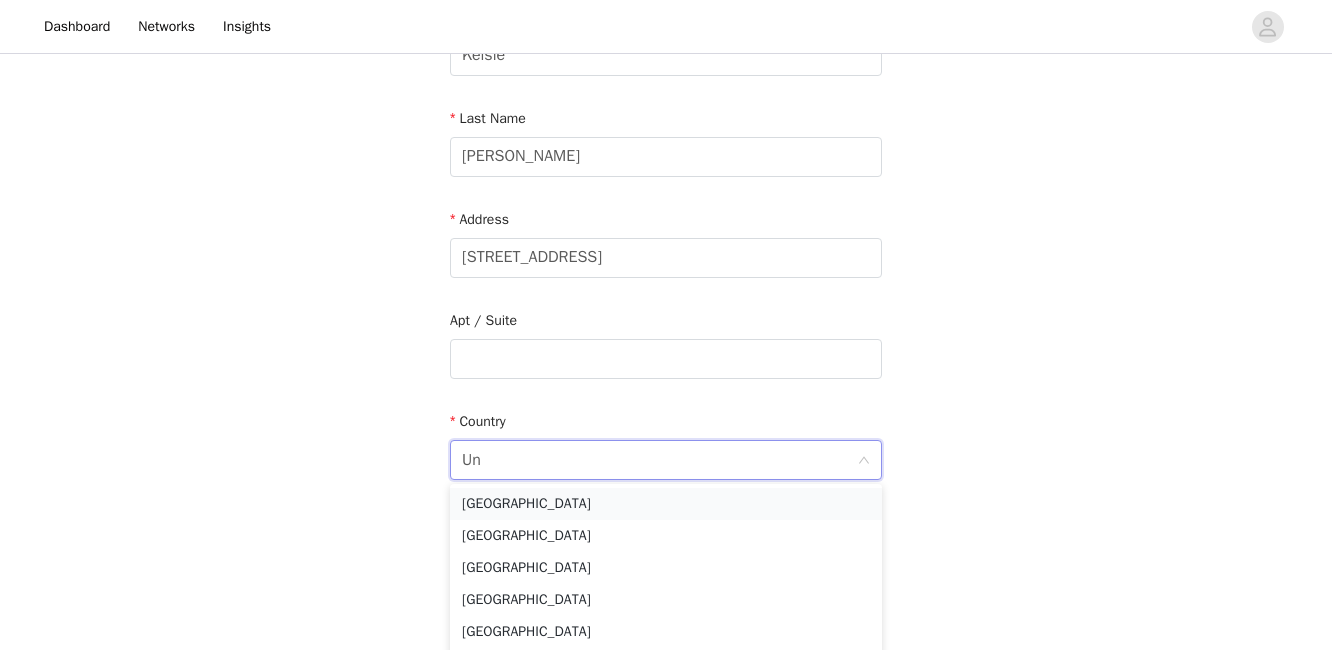 click on "United States" at bounding box center [666, 504] 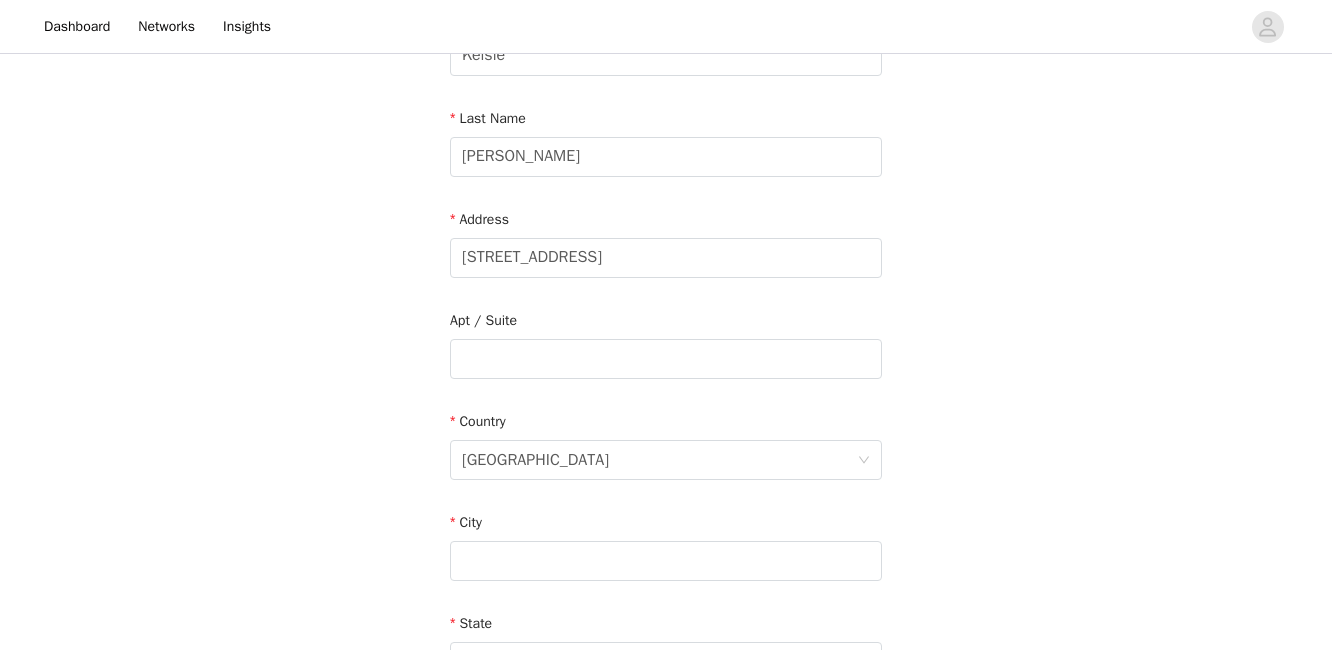 click on "STEP 4 OF 6
Shipping Information
Email kelsie.burnandbloom@gmail.com   First Name Kelsie   Last Name O'Connor   Address 472 Costa Mesa Street   Apt / Suite   Country
United States
City   State     Zipcode   Phone Number" at bounding box center [666, 359] 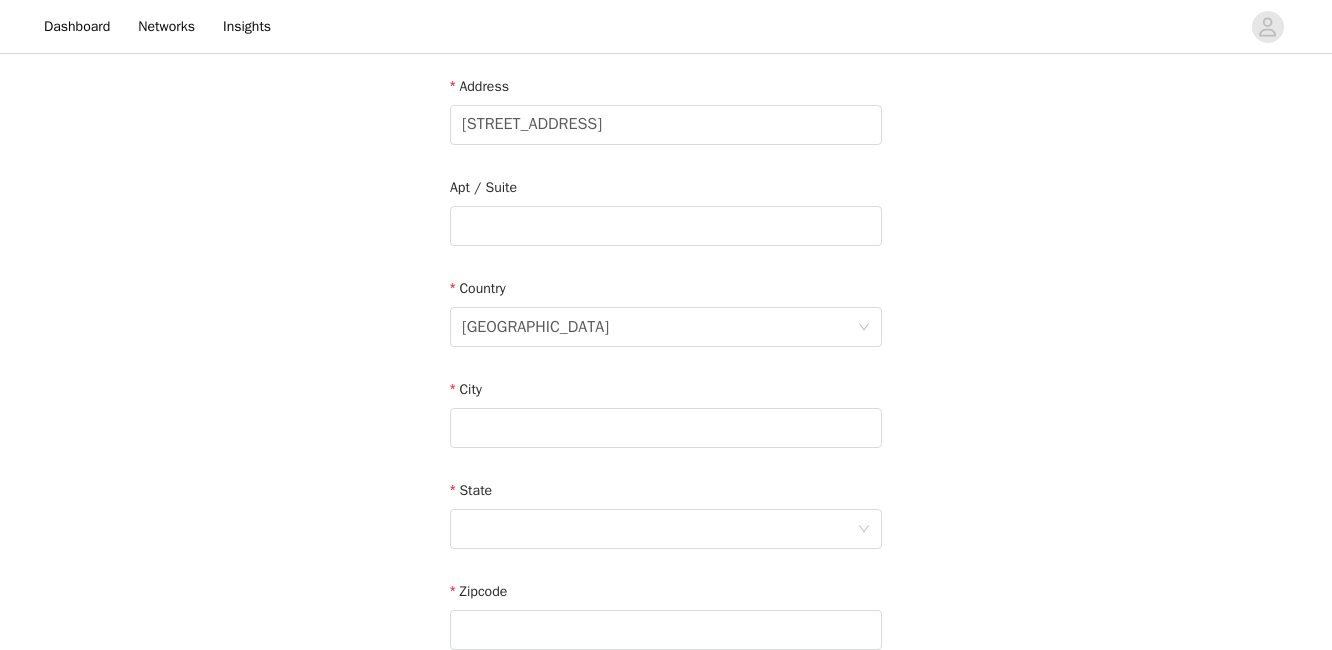 scroll, scrollTop: 438, scrollLeft: 0, axis: vertical 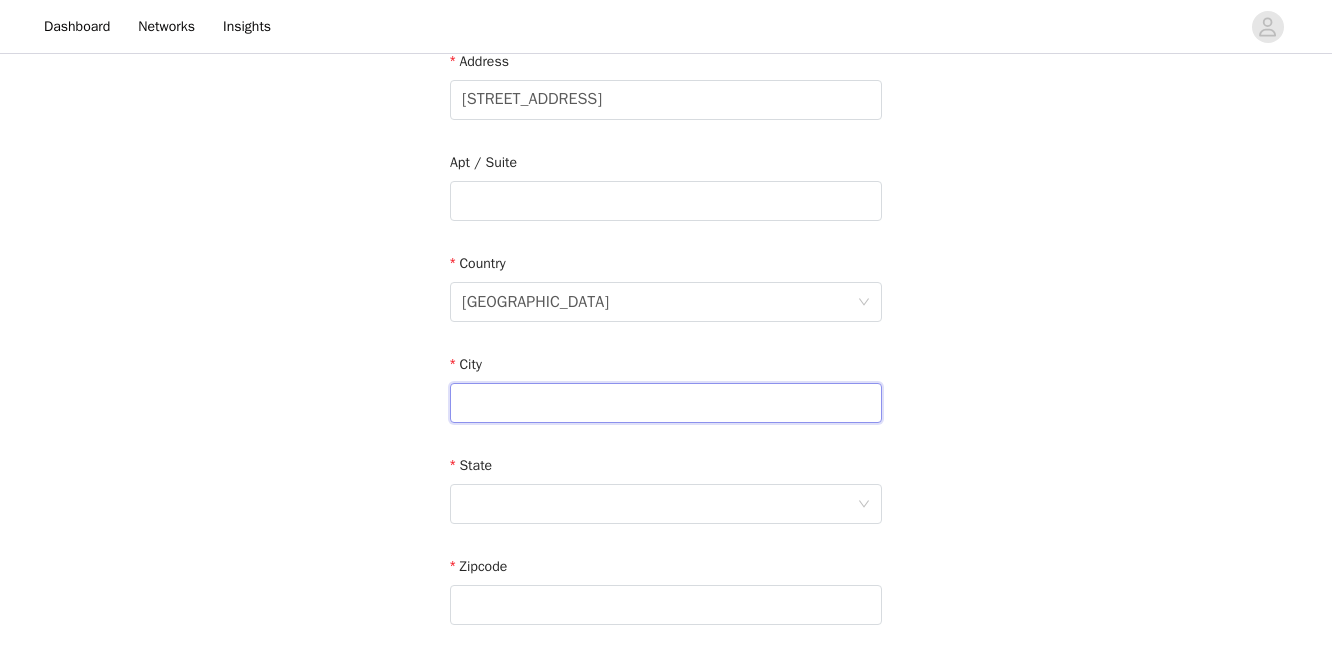 click at bounding box center [666, 403] 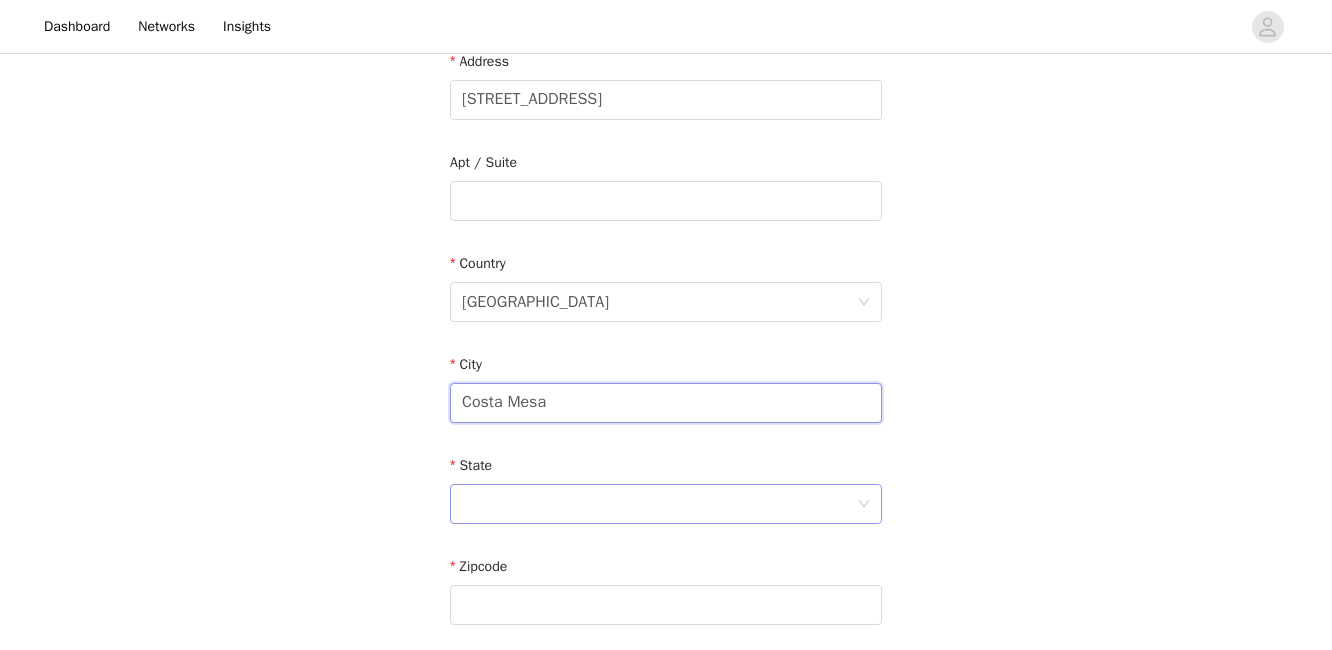 type on "Costa Mesa" 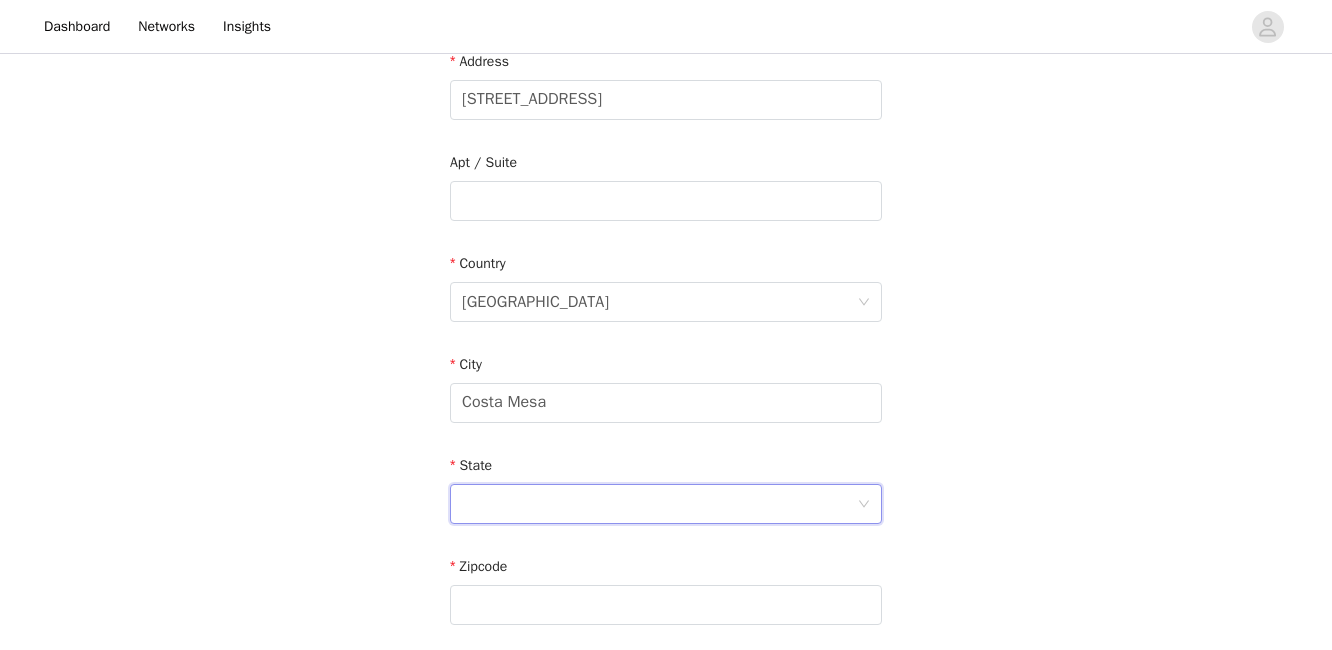 click at bounding box center (659, 504) 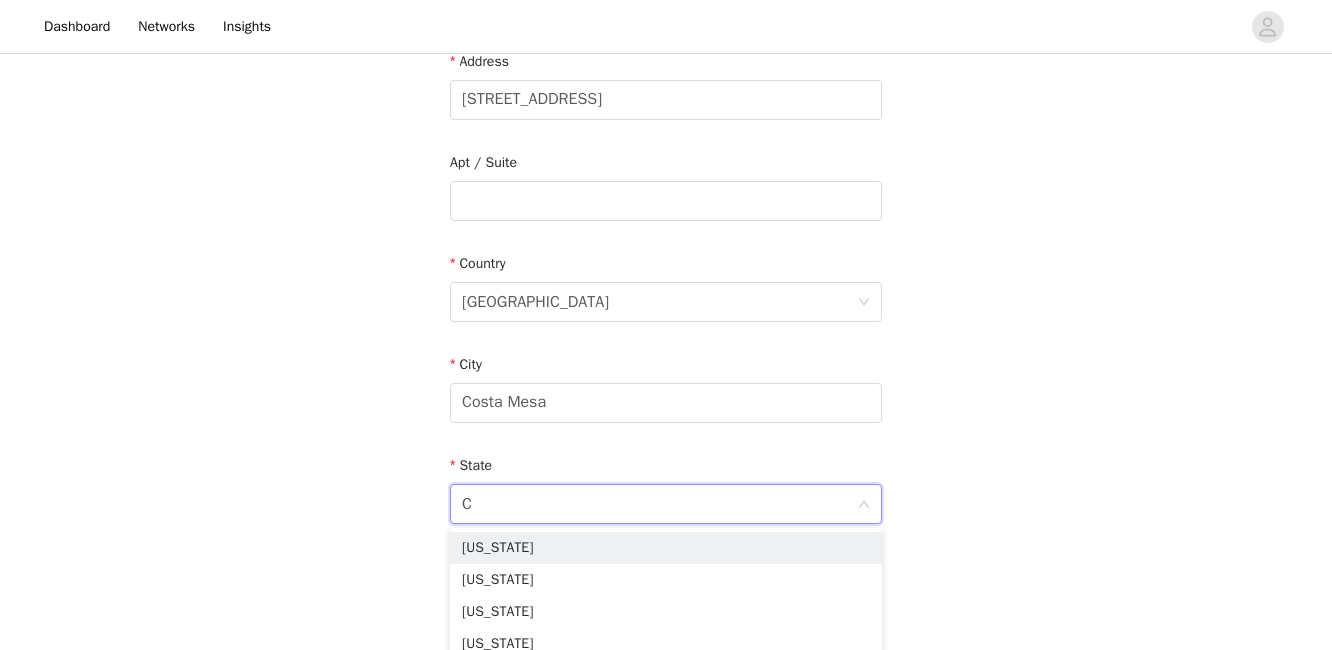 type on "CA" 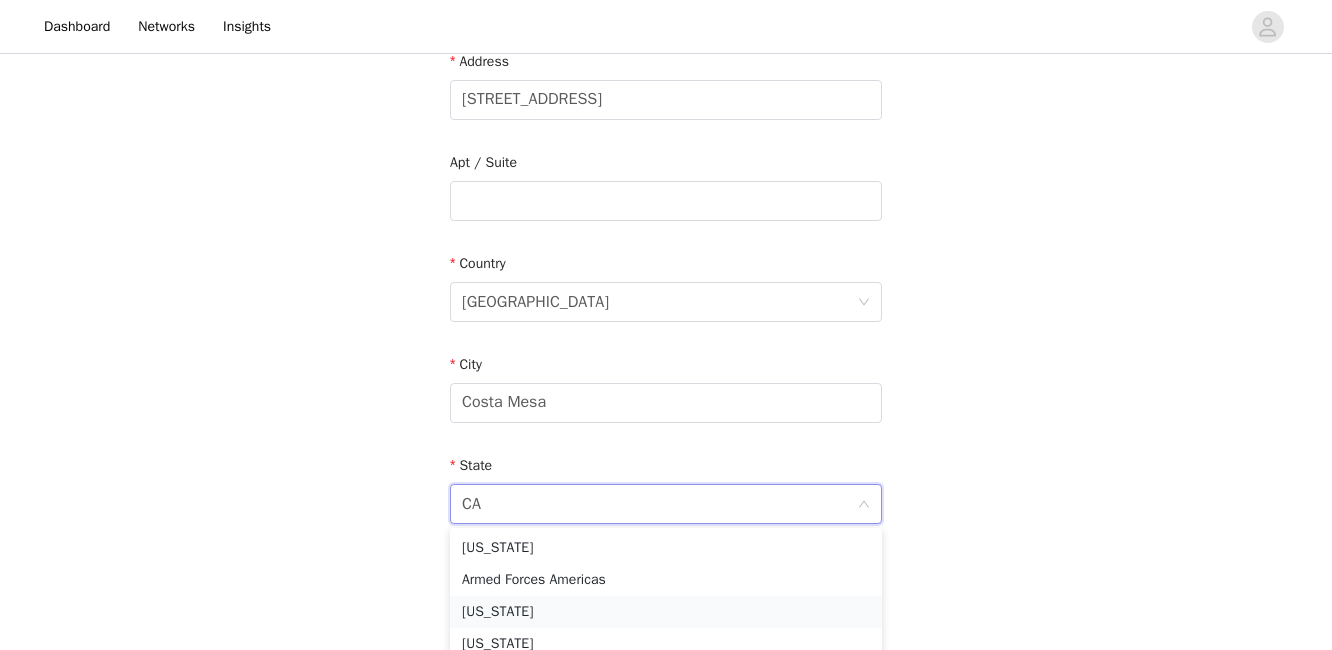 click on "California" at bounding box center [666, 612] 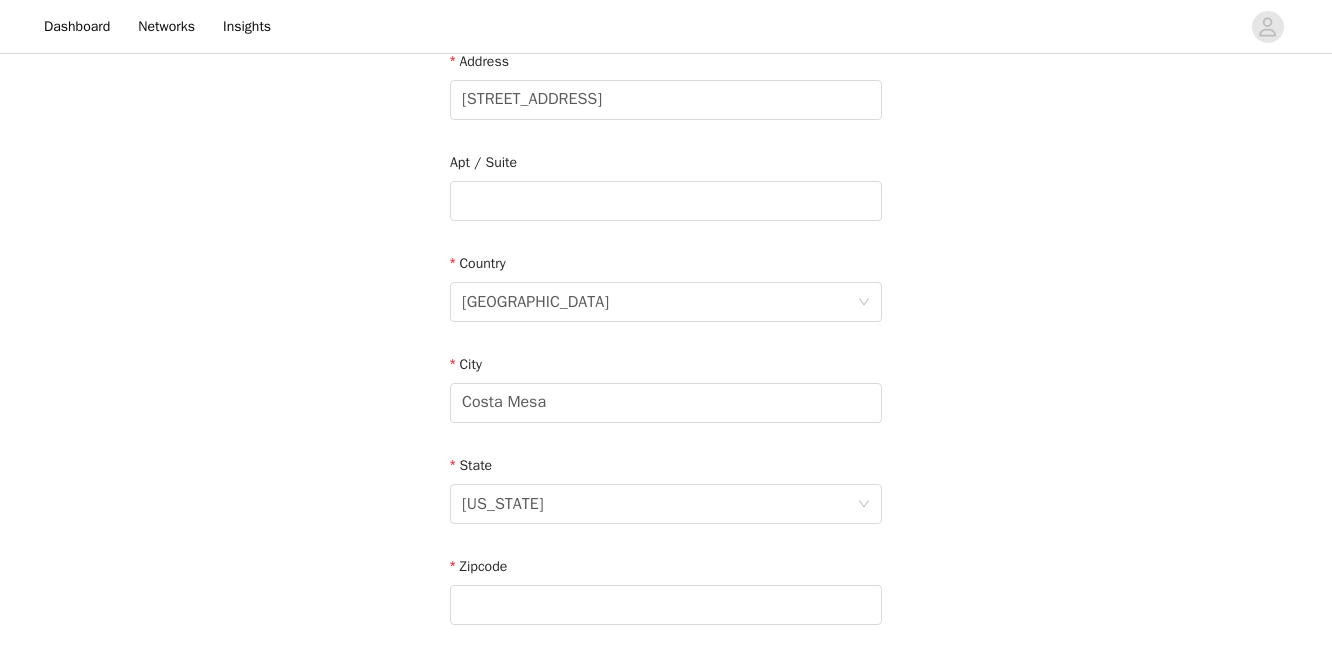 click on "STEP 4 OF 6
Shipping Information
Email kelsie.burnandbloom@gmail.com   First Name Kelsie   Last Name O'Connor   Address 472 Costa Mesa Street   Apt / Suite   Country
United States
City Costa Mesa   State
California
Zipcode   Phone Number" at bounding box center (666, 201) 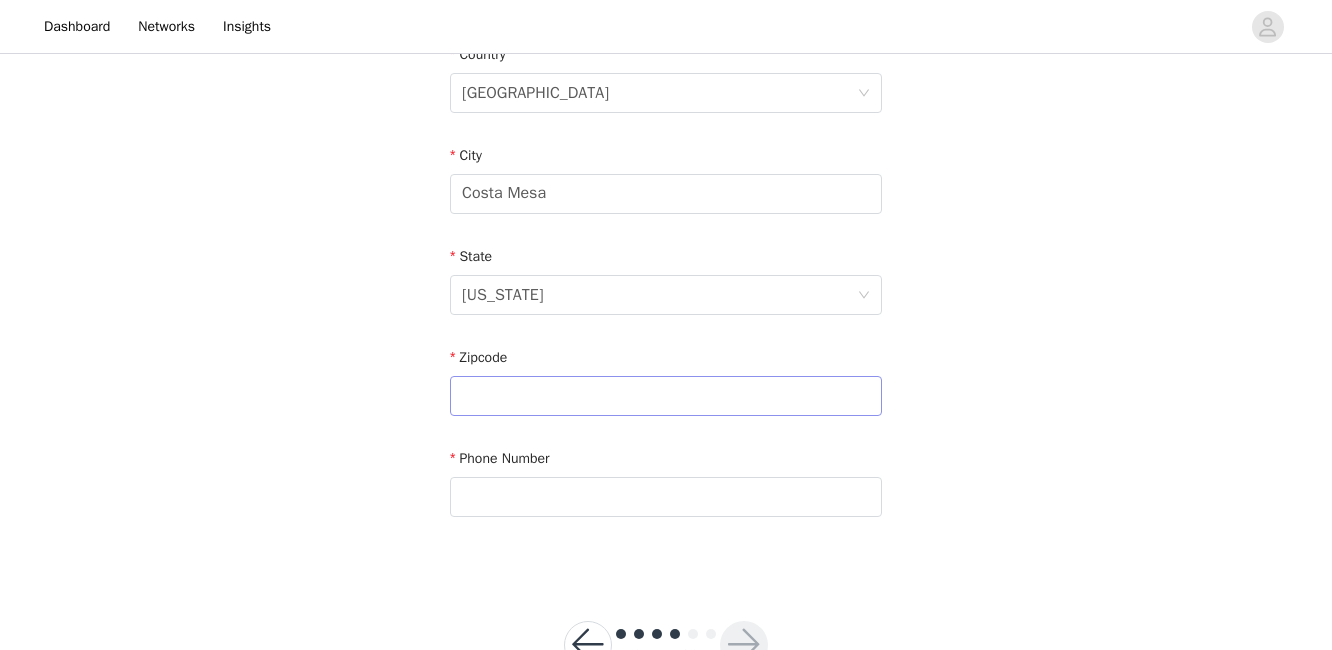 scroll, scrollTop: 653, scrollLeft: 0, axis: vertical 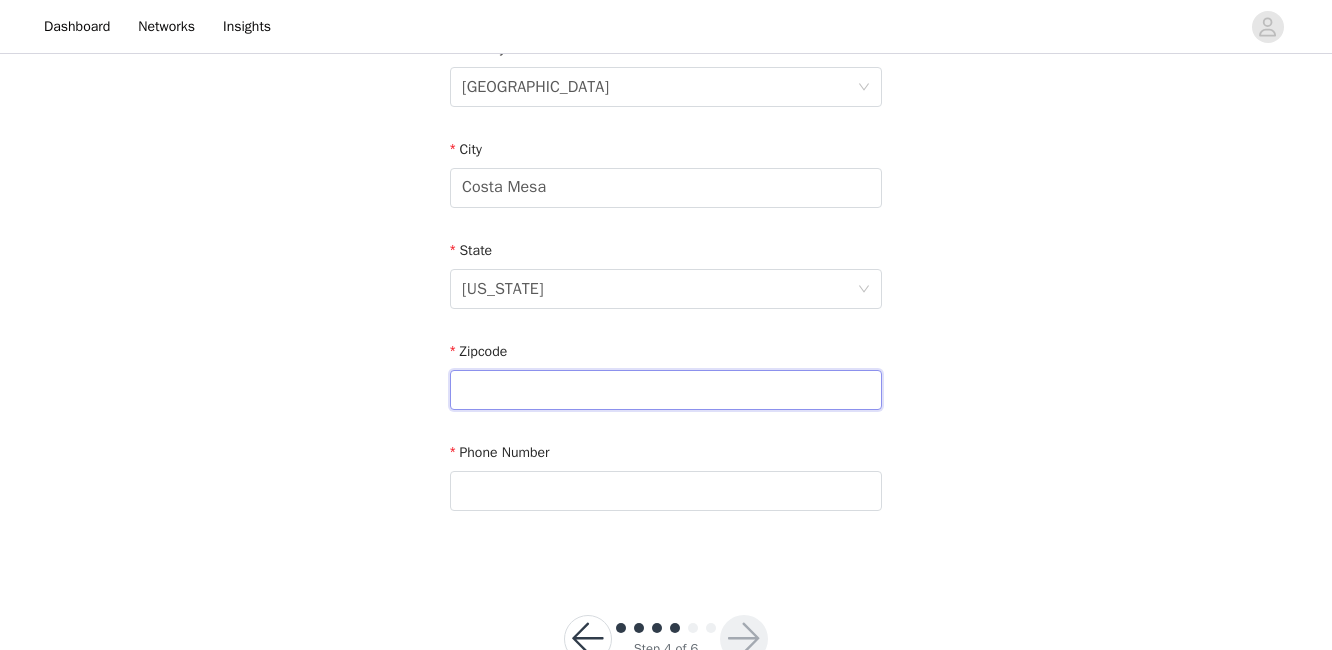 click at bounding box center (666, 390) 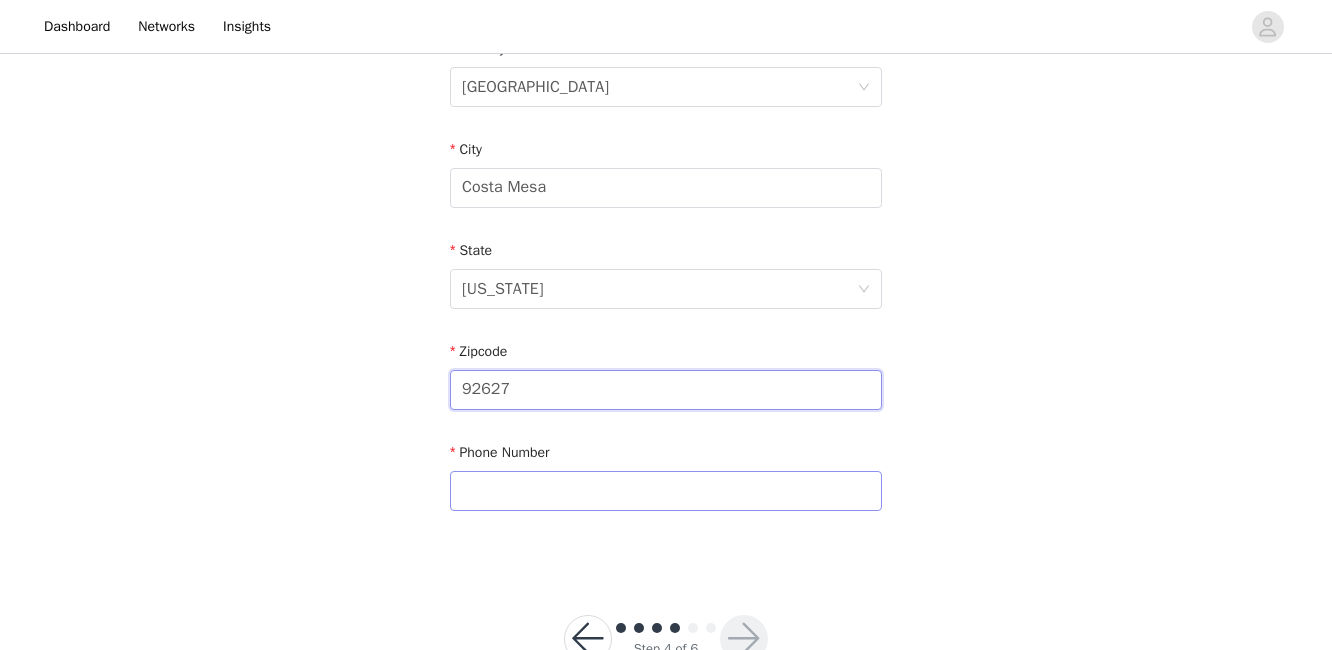 type on "92627" 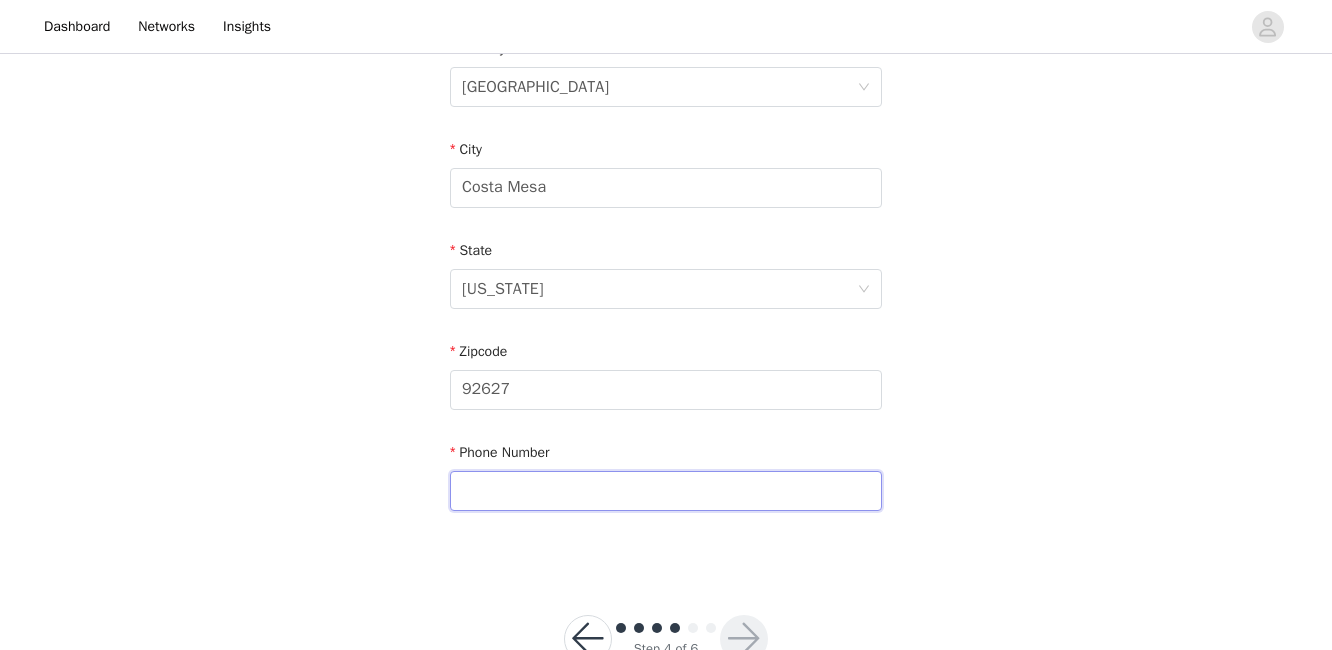 click at bounding box center [666, 491] 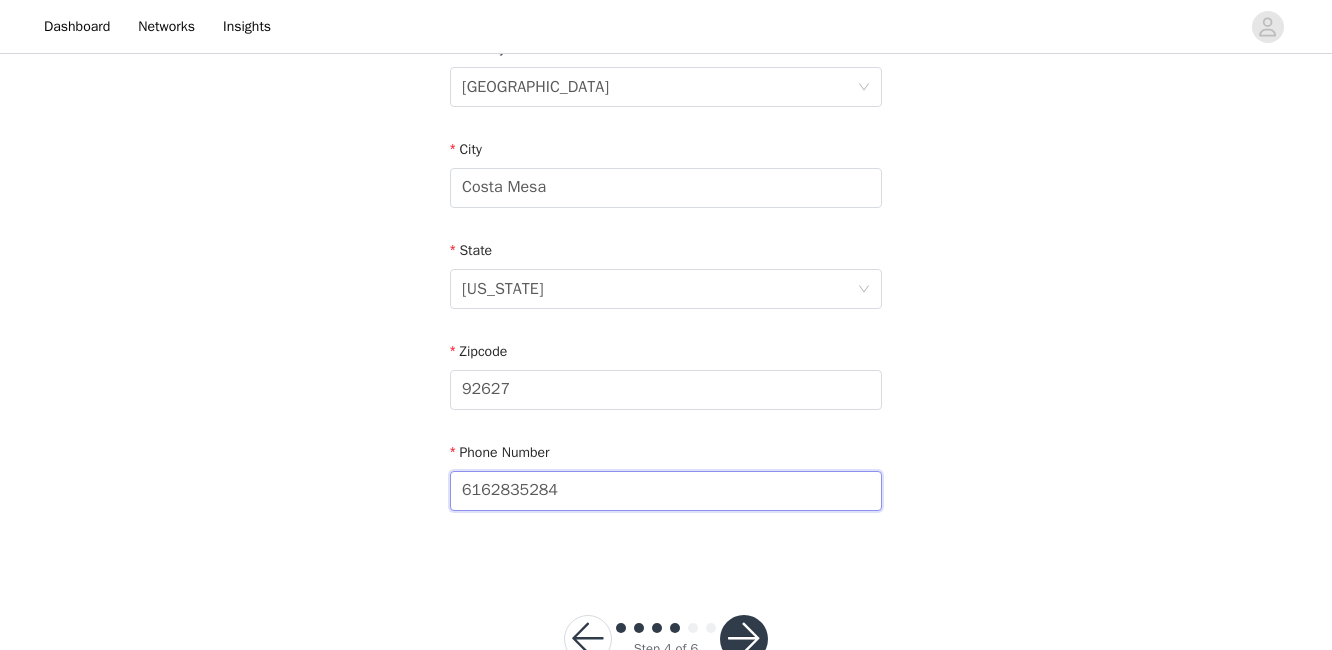type on "6162835284" 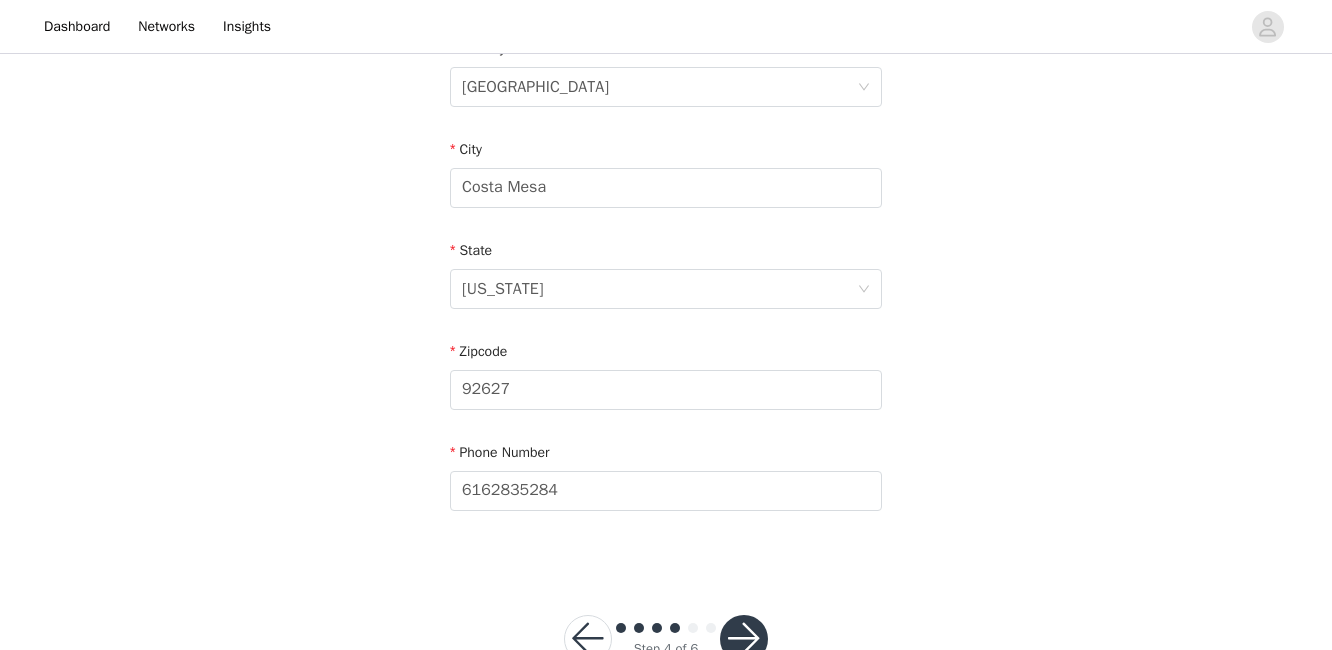 click on "STEP 4 OF 6
Shipping Information
Email kelsie.burnandbloom@gmail.com   First Name Kelsie   Last Name O'Connor   Address 472 Costa Mesa Street   Apt / Suite   Country
United States
City Costa Mesa   State
California
Zipcode 92627   Phone Number 6162835284" at bounding box center (666, -14) 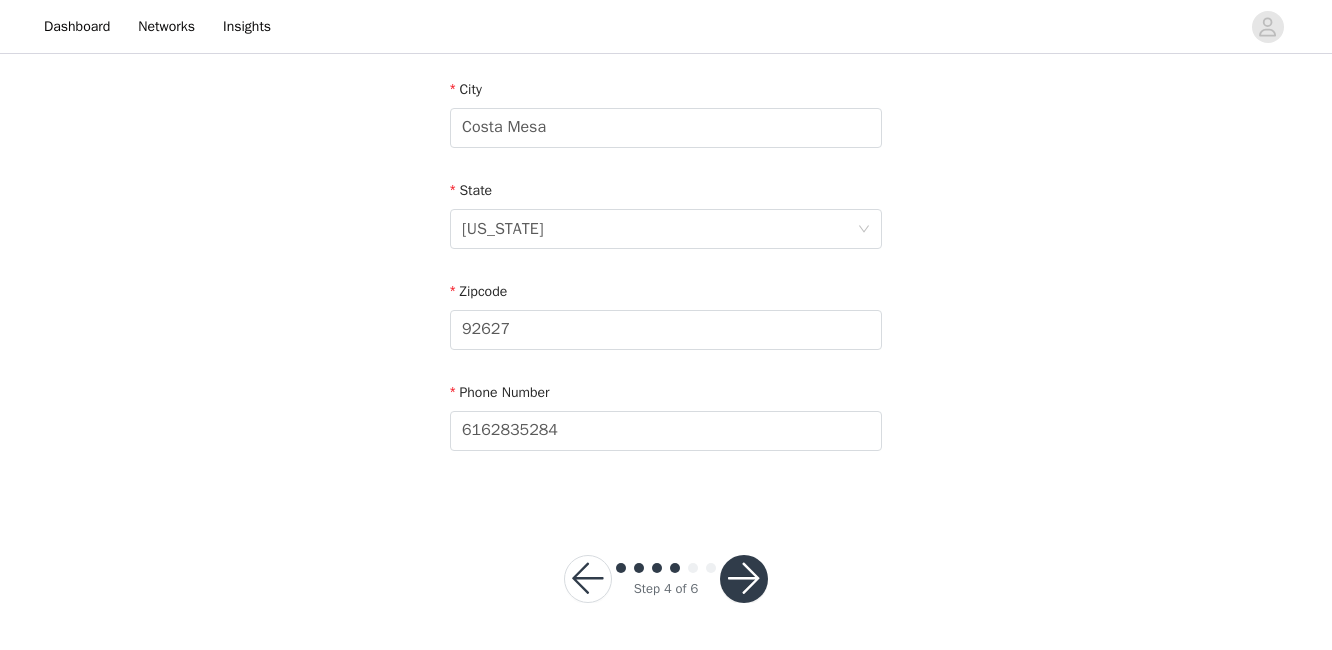 click at bounding box center [744, 579] 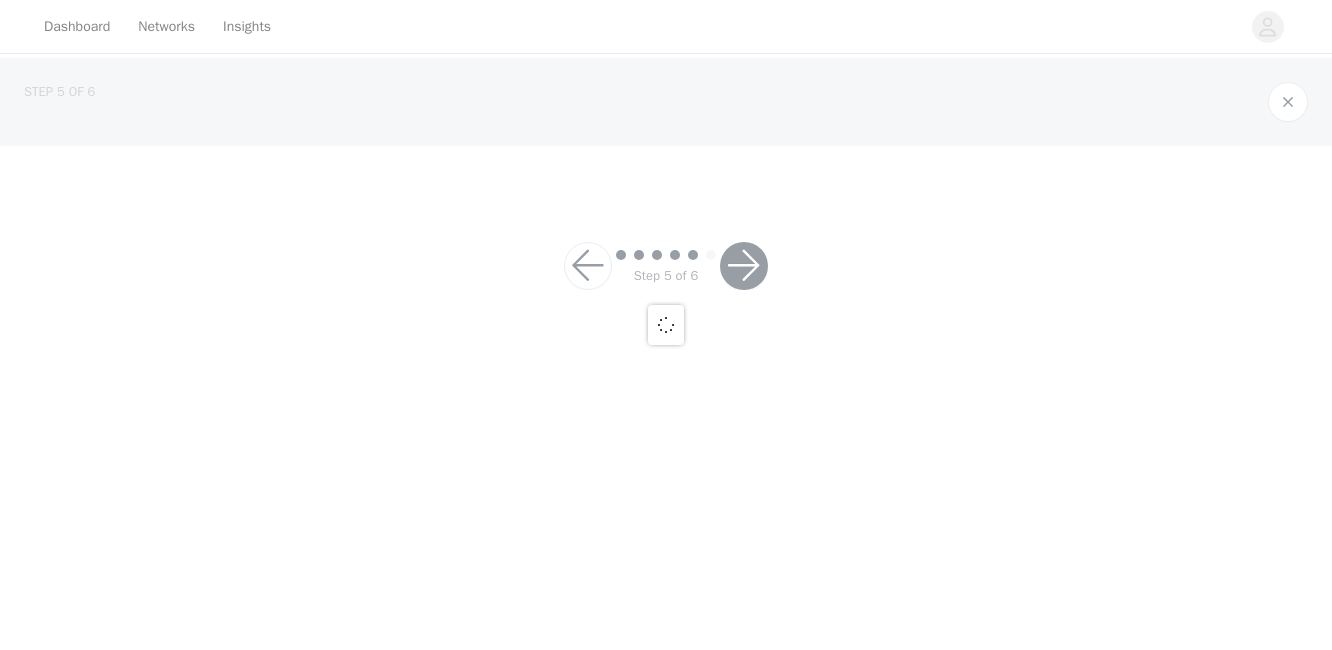 scroll, scrollTop: 0, scrollLeft: 0, axis: both 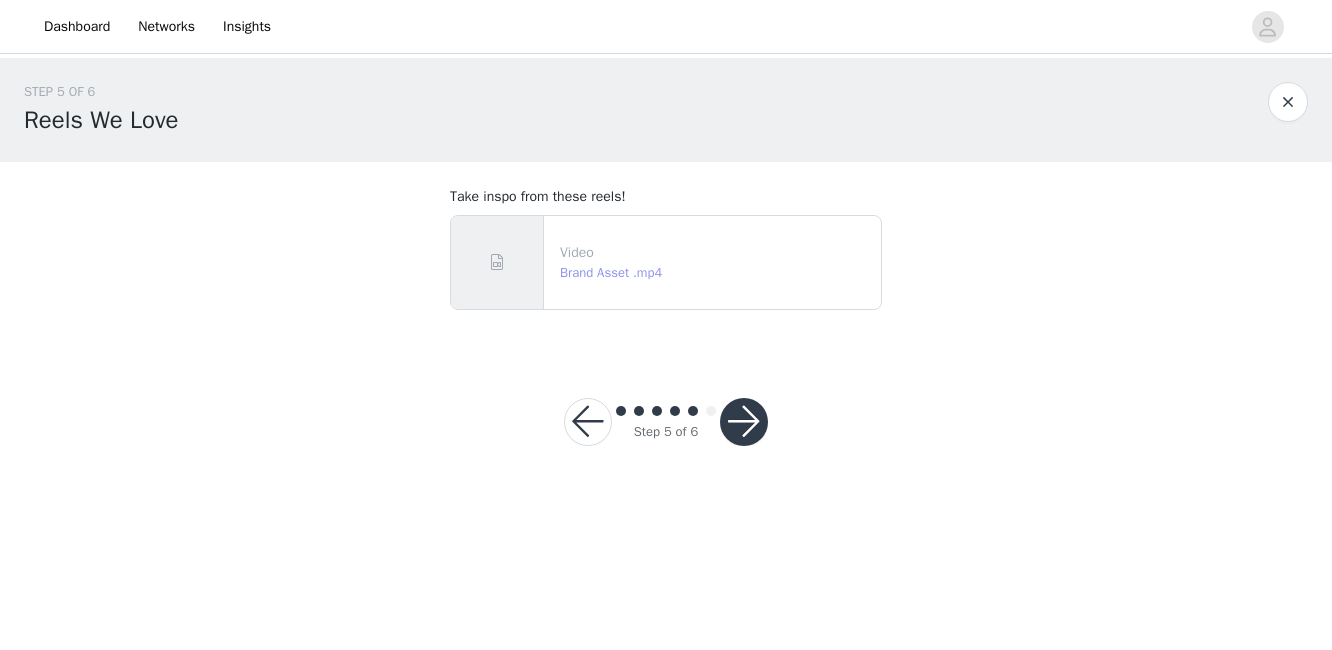 click on "Brand Asset .mp4" at bounding box center [611, 272] 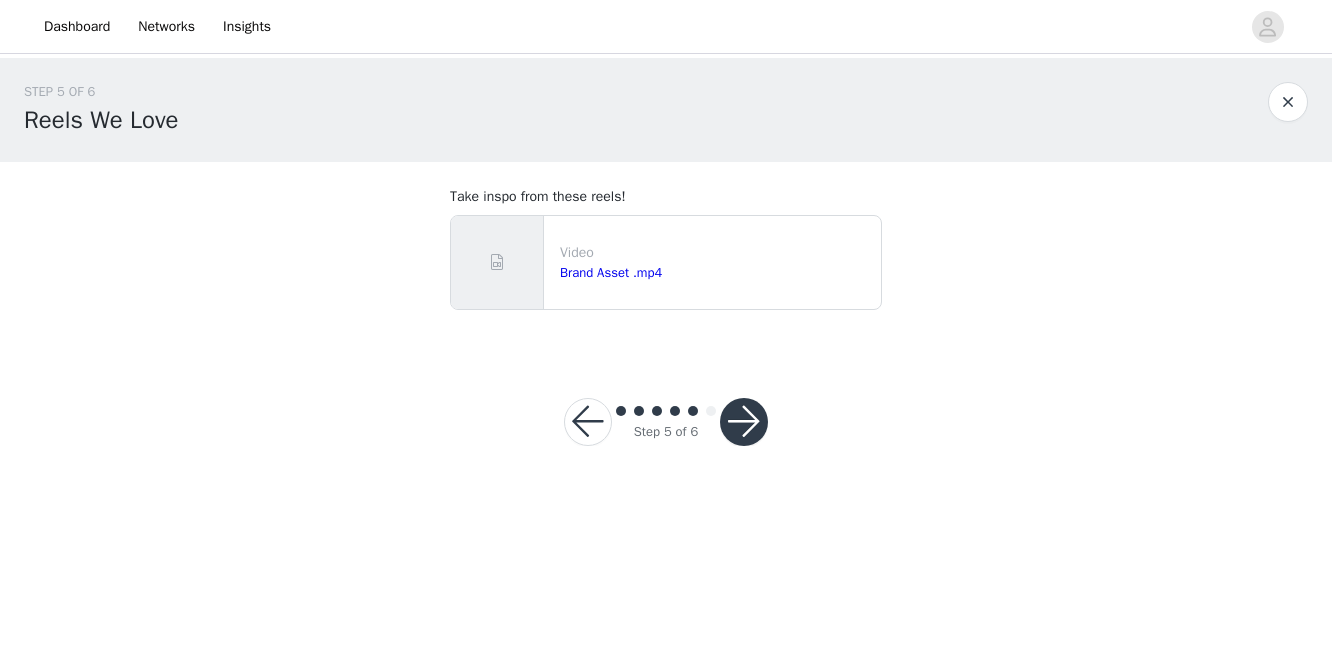 click at bounding box center [744, 422] 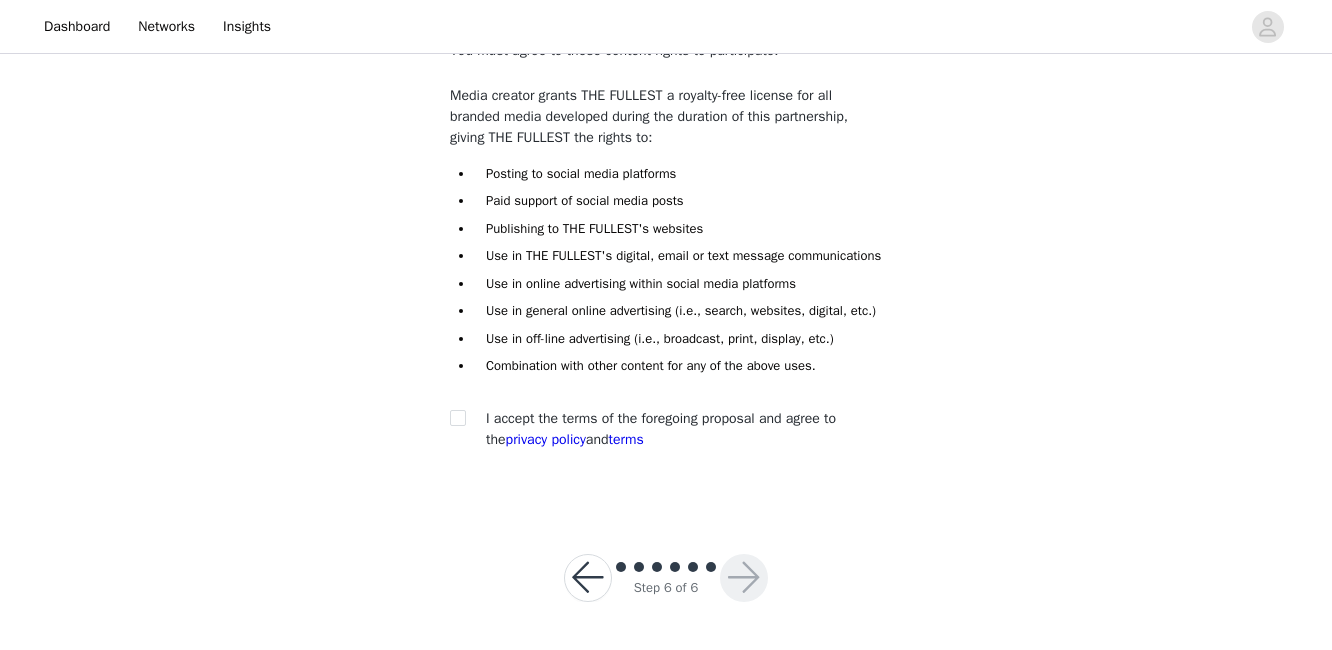 scroll, scrollTop: 179, scrollLeft: 0, axis: vertical 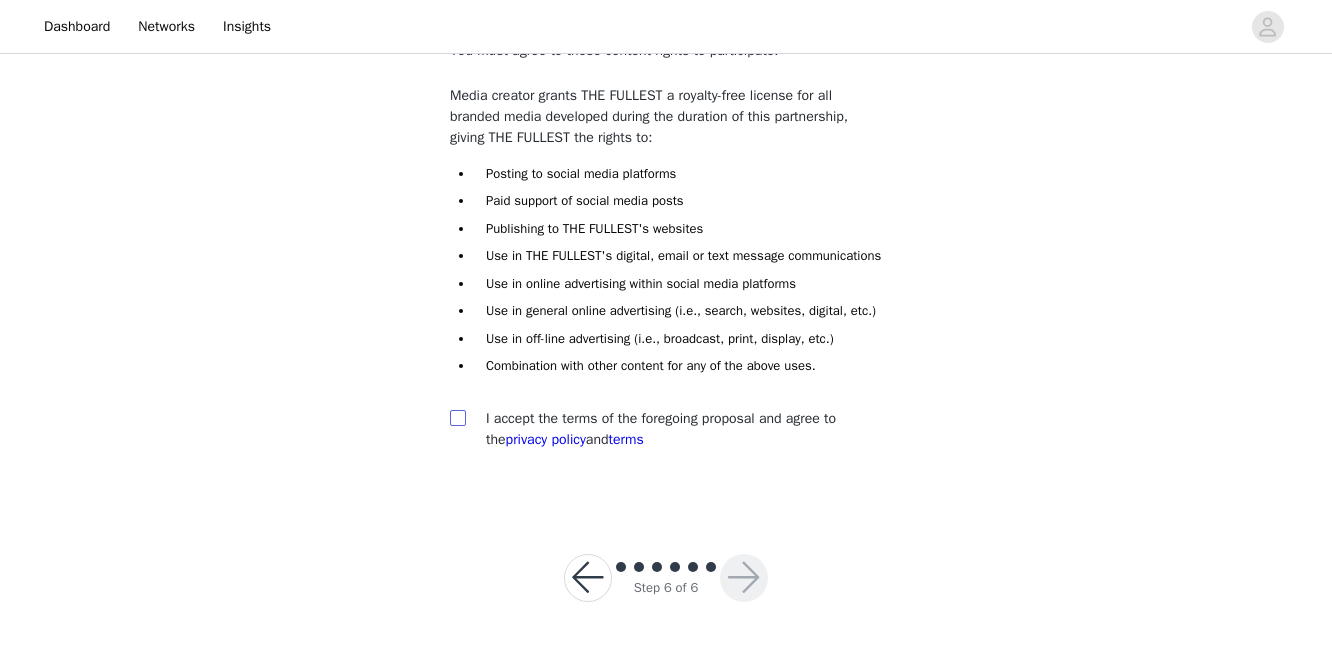 click at bounding box center [457, 417] 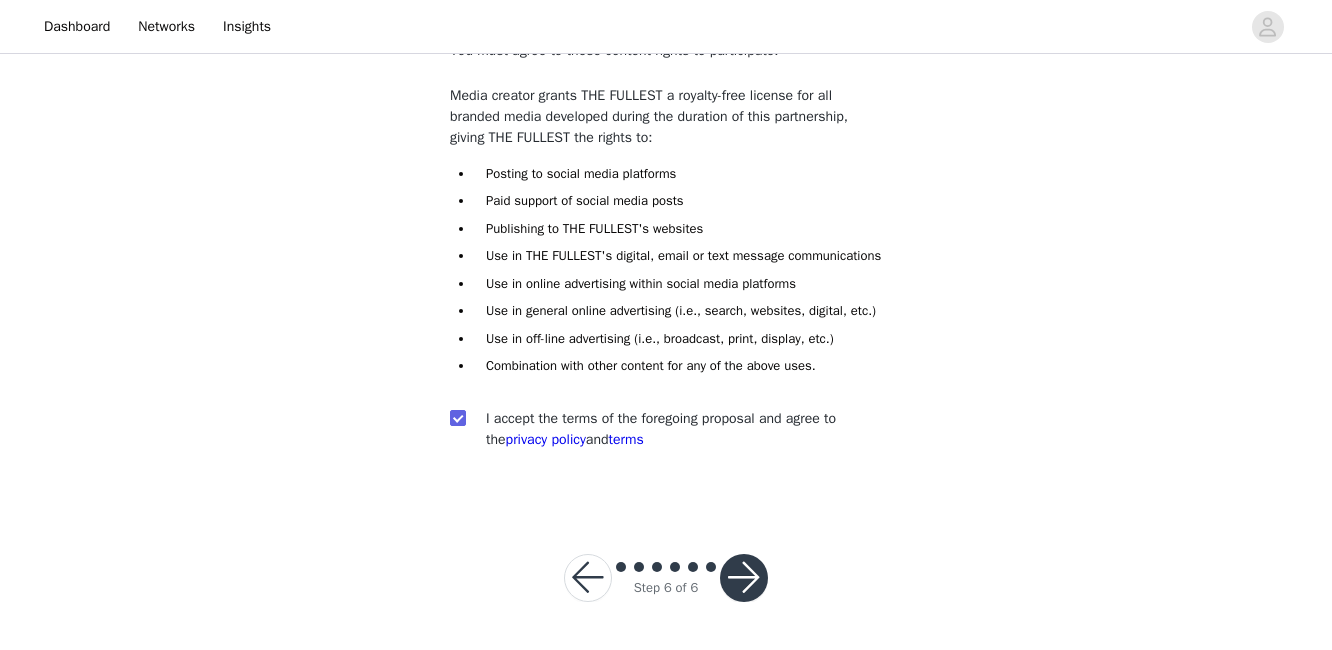 click at bounding box center [744, 578] 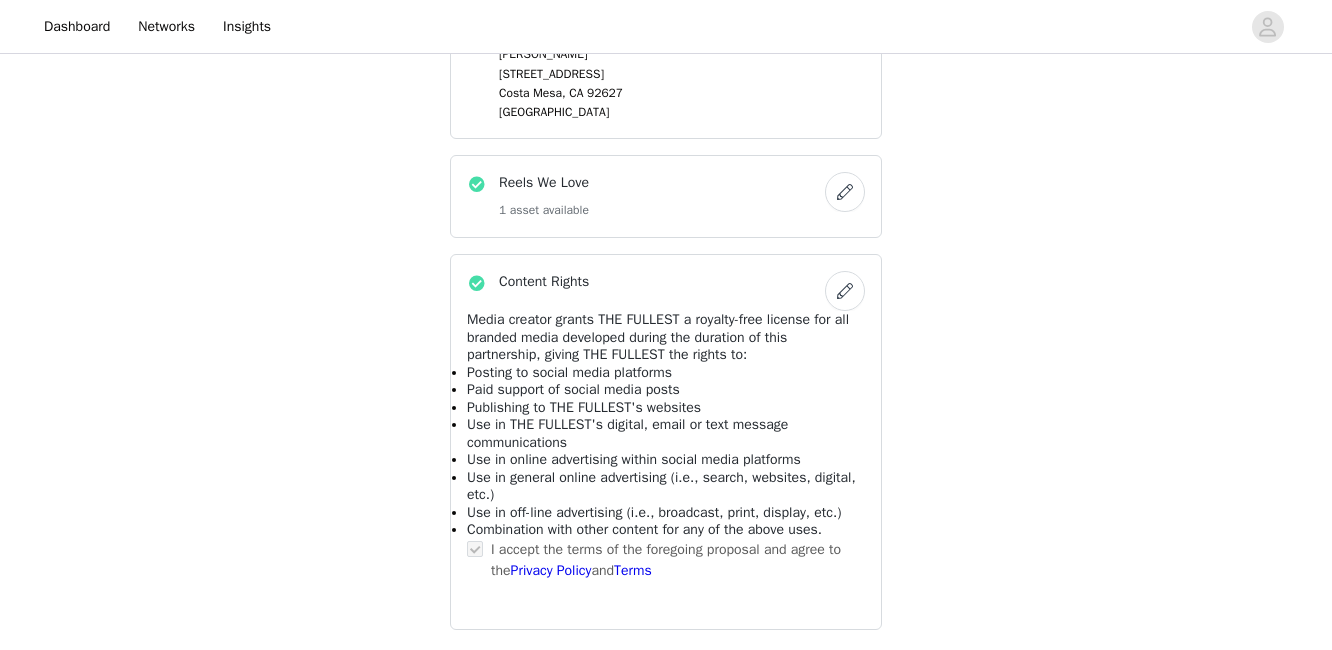 scroll, scrollTop: 1354, scrollLeft: 0, axis: vertical 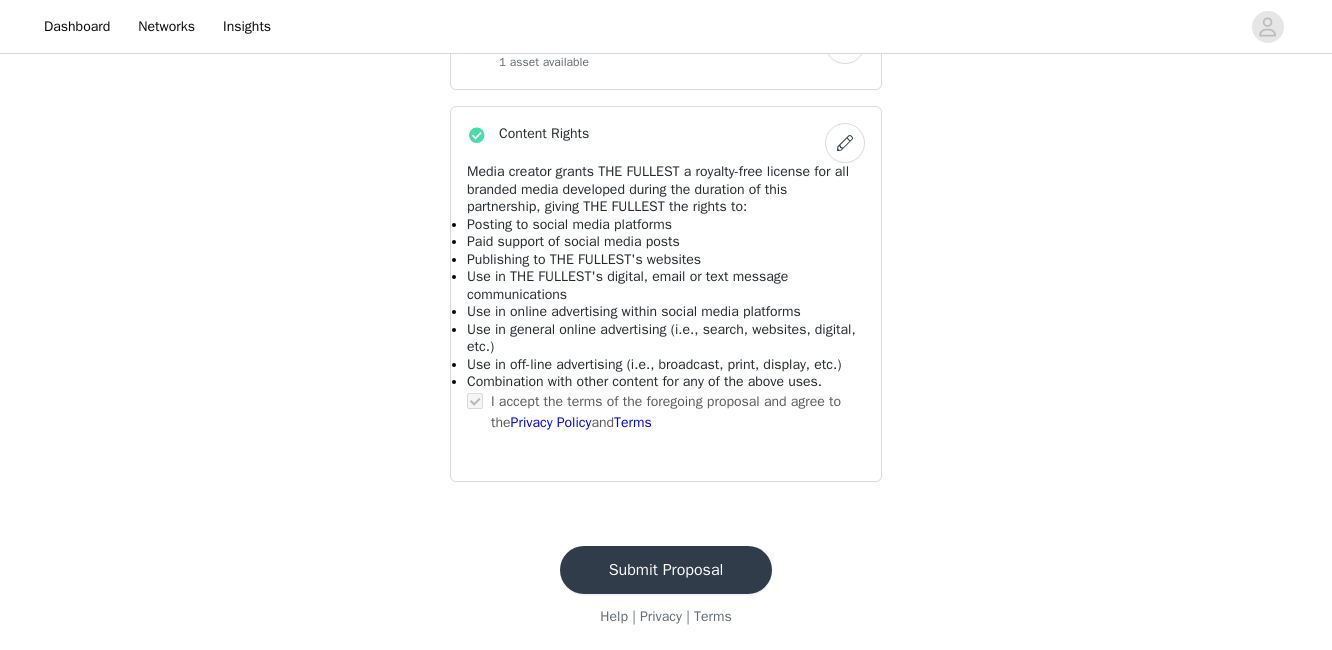 click on "Submit Proposal" at bounding box center (666, 570) 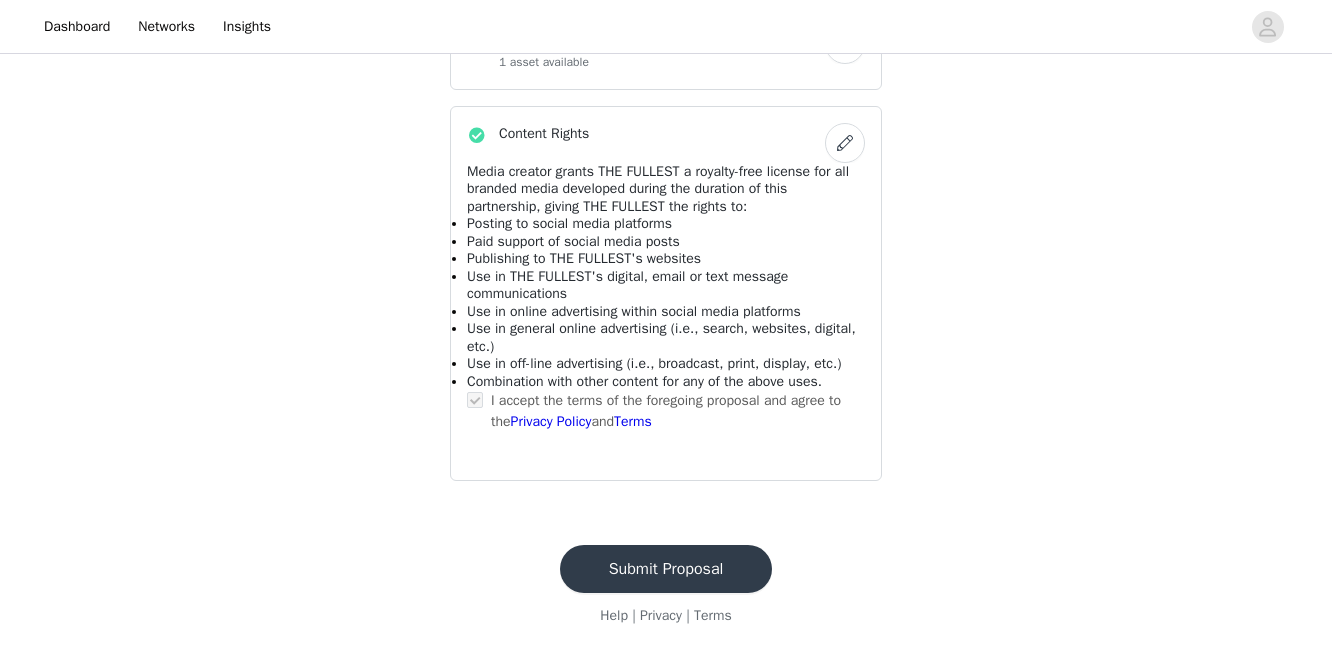 scroll, scrollTop: 0, scrollLeft: 0, axis: both 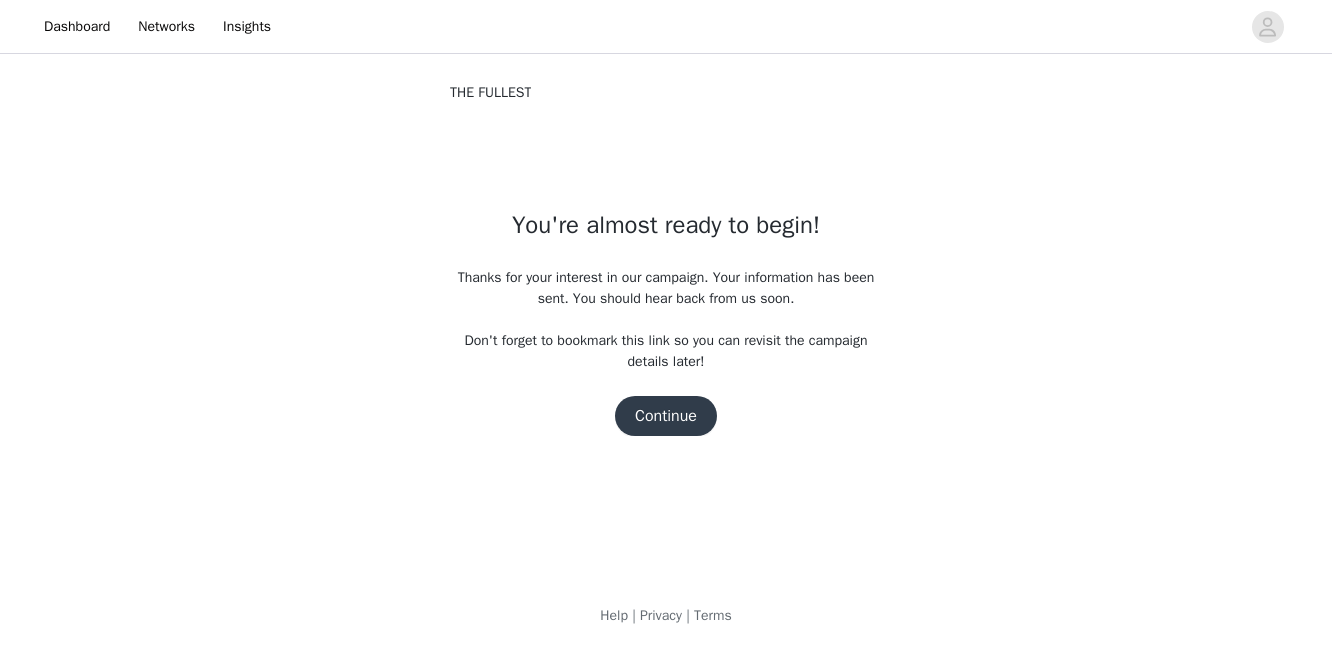 click on "Continue" at bounding box center (666, 416) 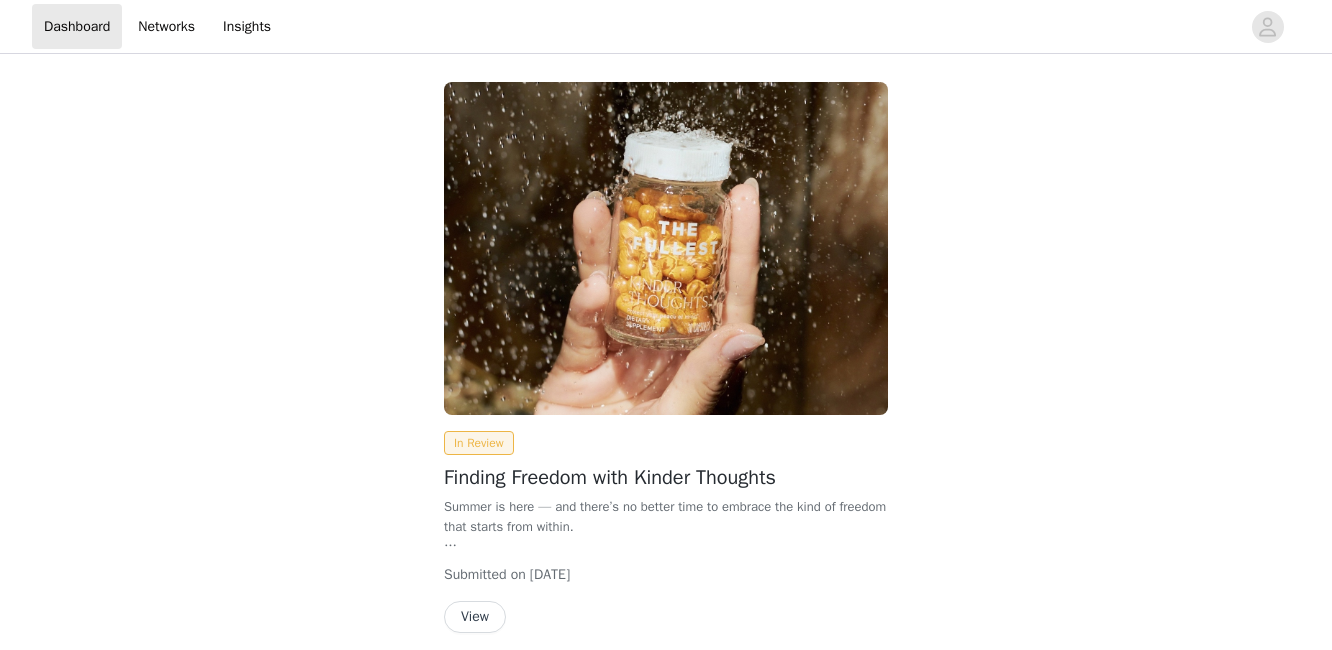 scroll, scrollTop: 0, scrollLeft: 0, axis: both 